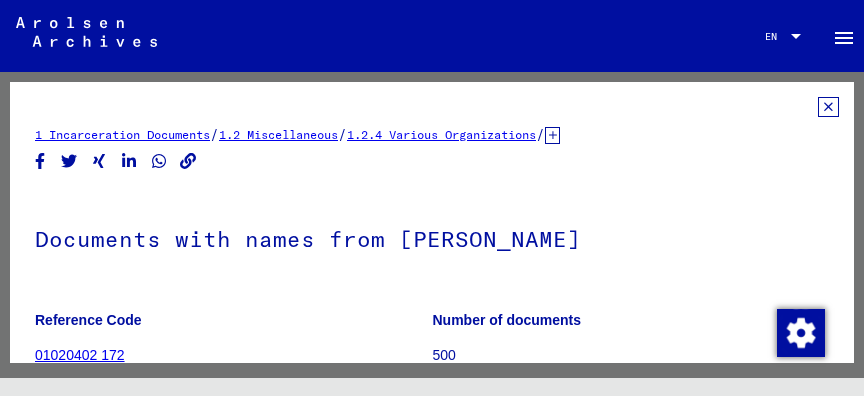 scroll, scrollTop: 0, scrollLeft: 0, axis: both 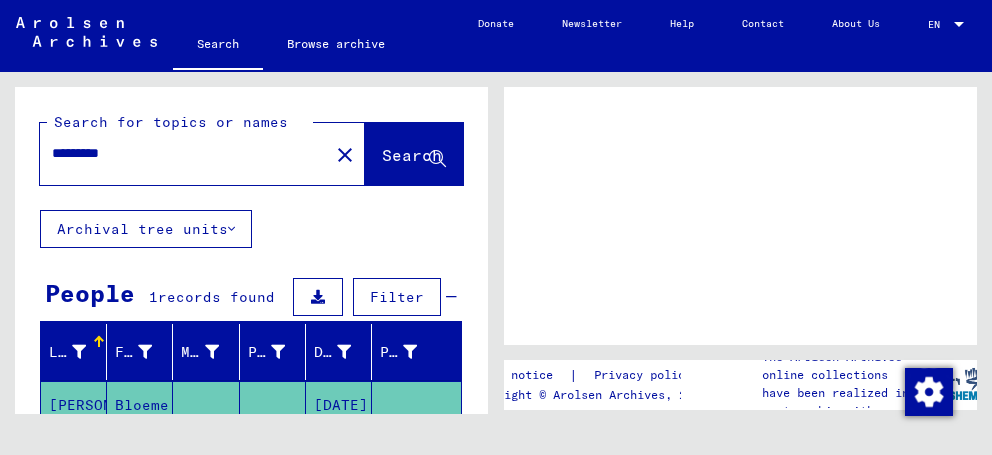 click on "*********" at bounding box center [184, 153] 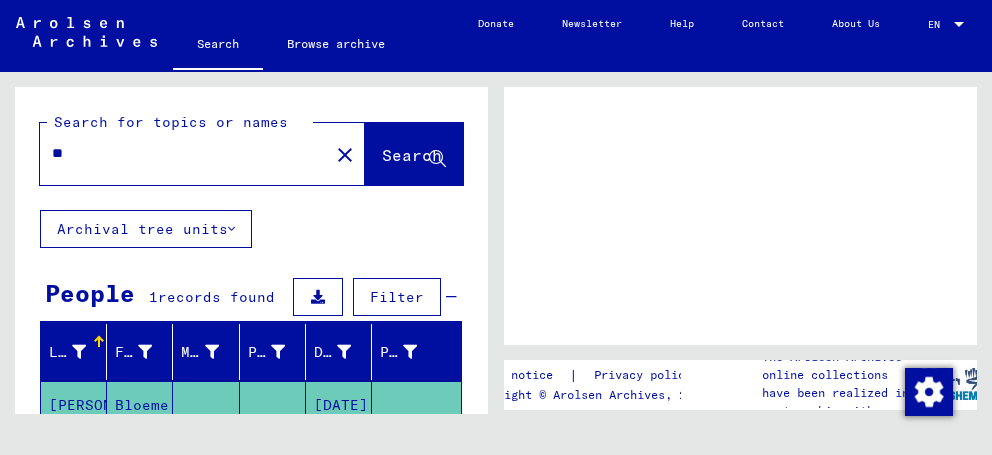 type on "*" 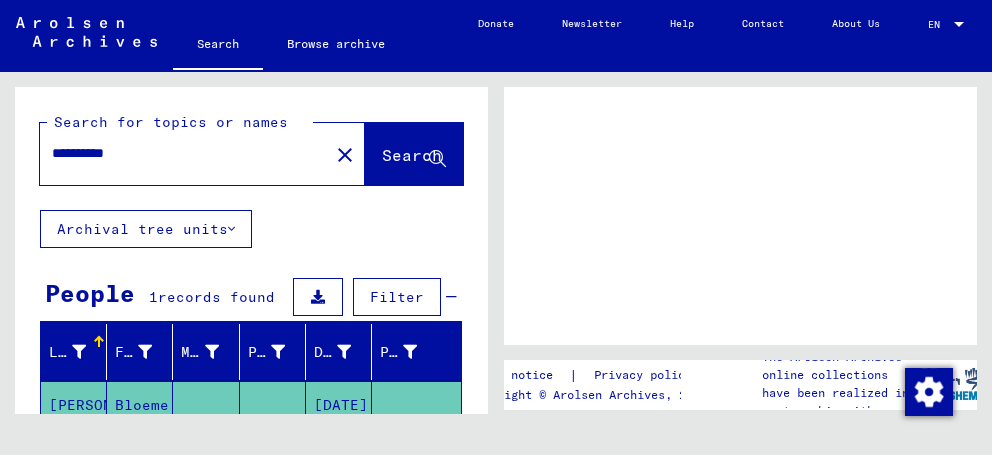 scroll, scrollTop: 0, scrollLeft: 0, axis: both 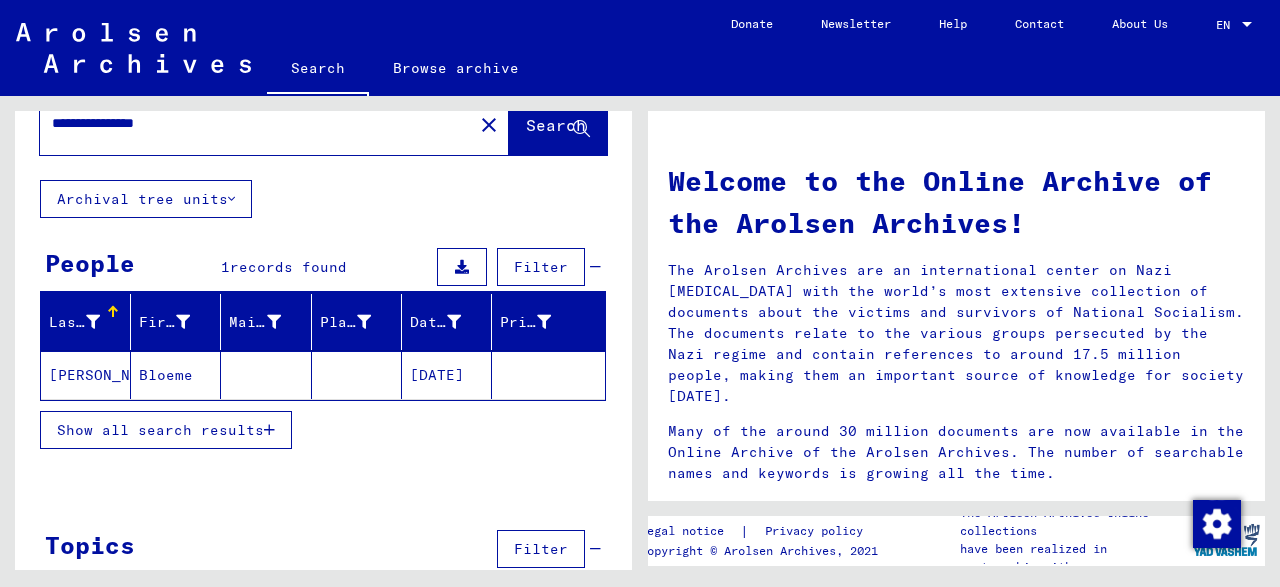 click on "**********" at bounding box center [250, 123] 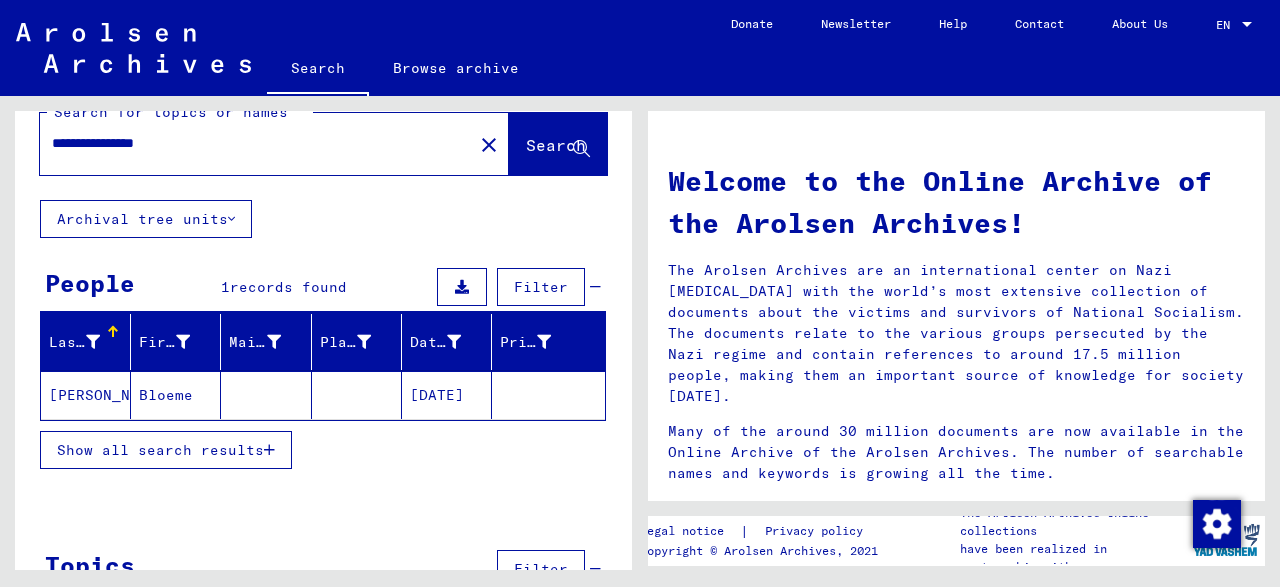 scroll, scrollTop: 0, scrollLeft: 0, axis: both 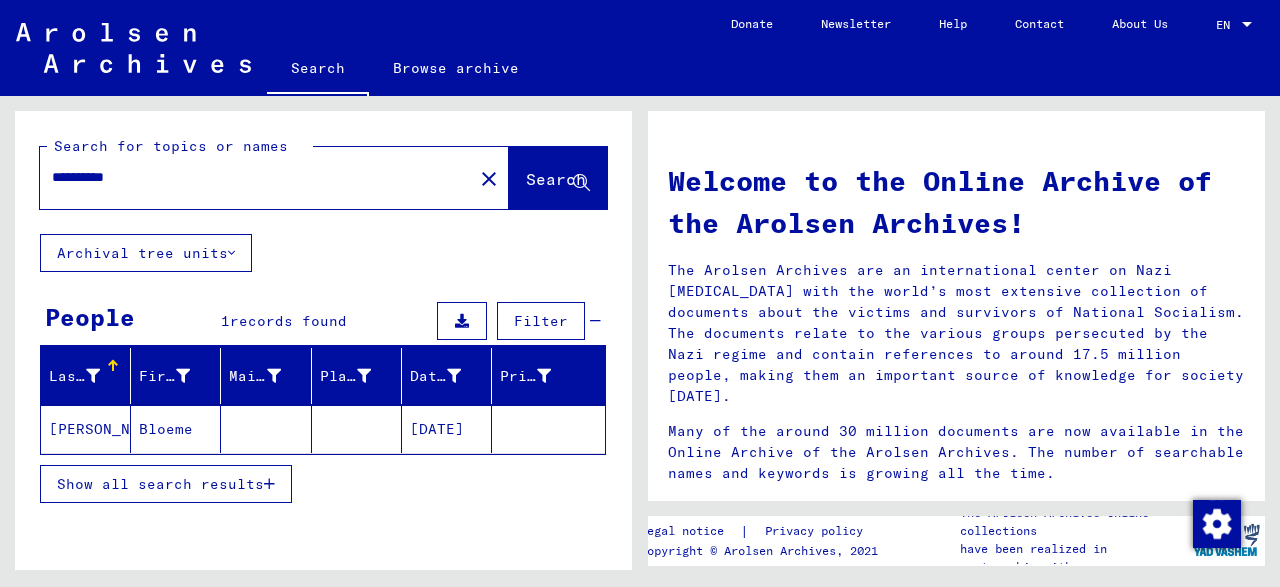 type on "**********" 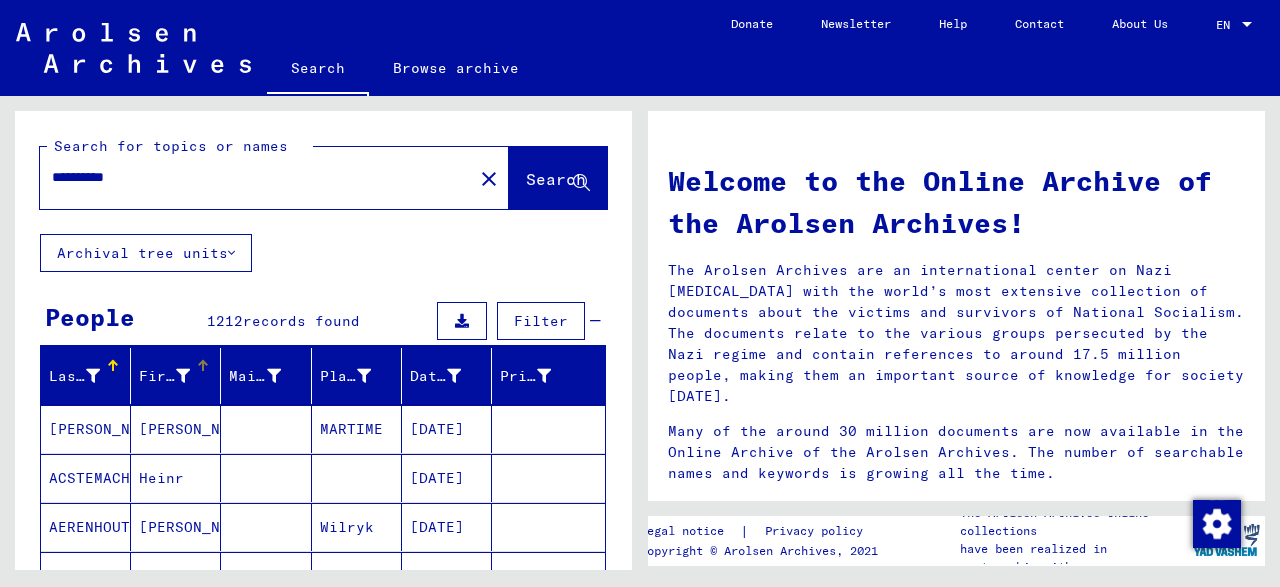 scroll, scrollTop: 277, scrollLeft: 0, axis: vertical 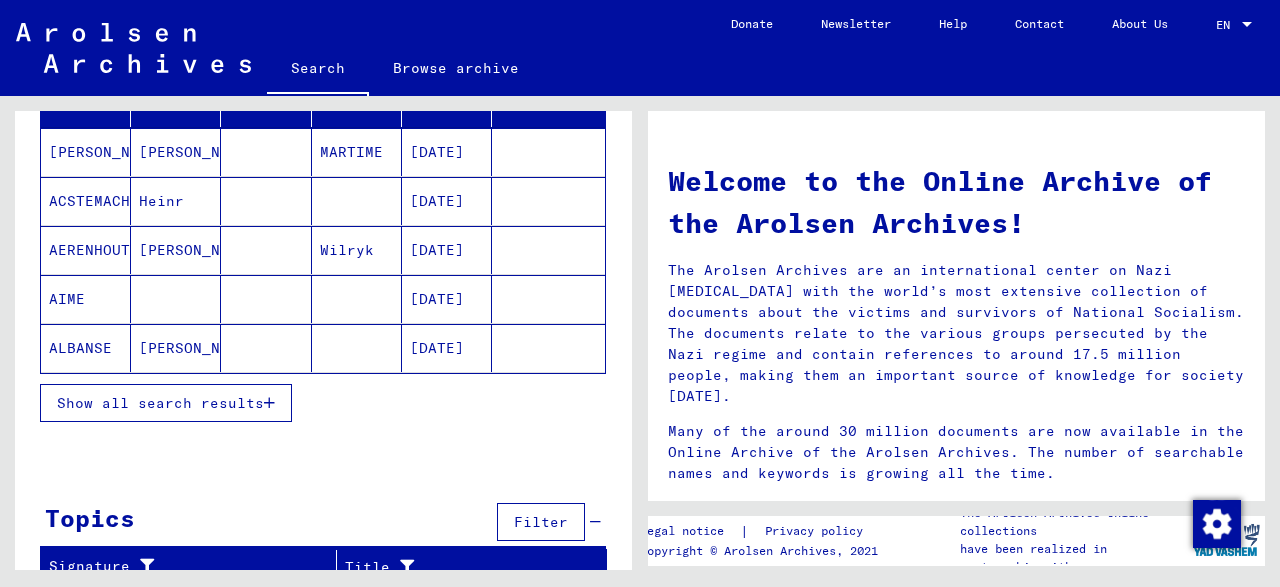 click on "Show all search results" at bounding box center [160, 403] 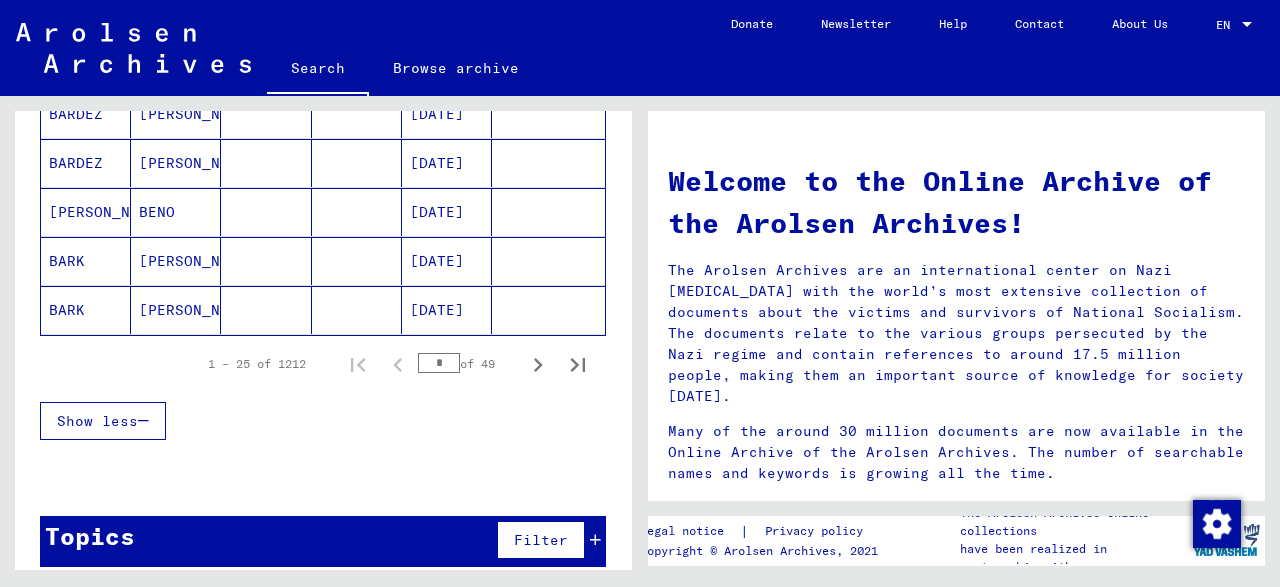scroll, scrollTop: 1300, scrollLeft: 0, axis: vertical 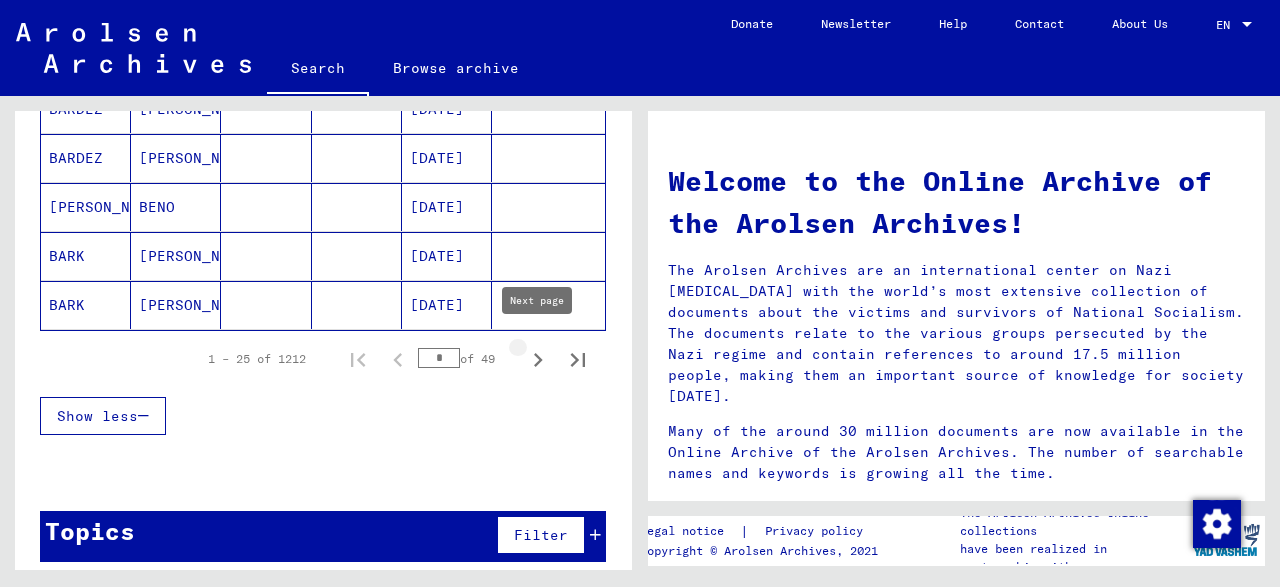 click 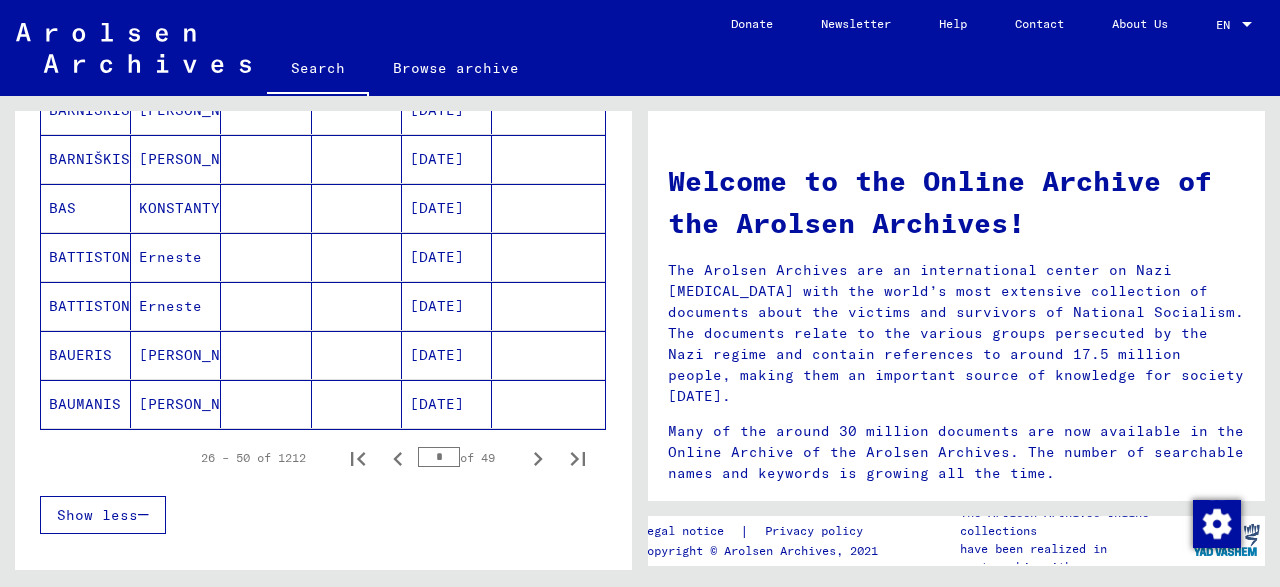 scroll, scrollTop: 1300, scrollLeft: 0, axis: vertical 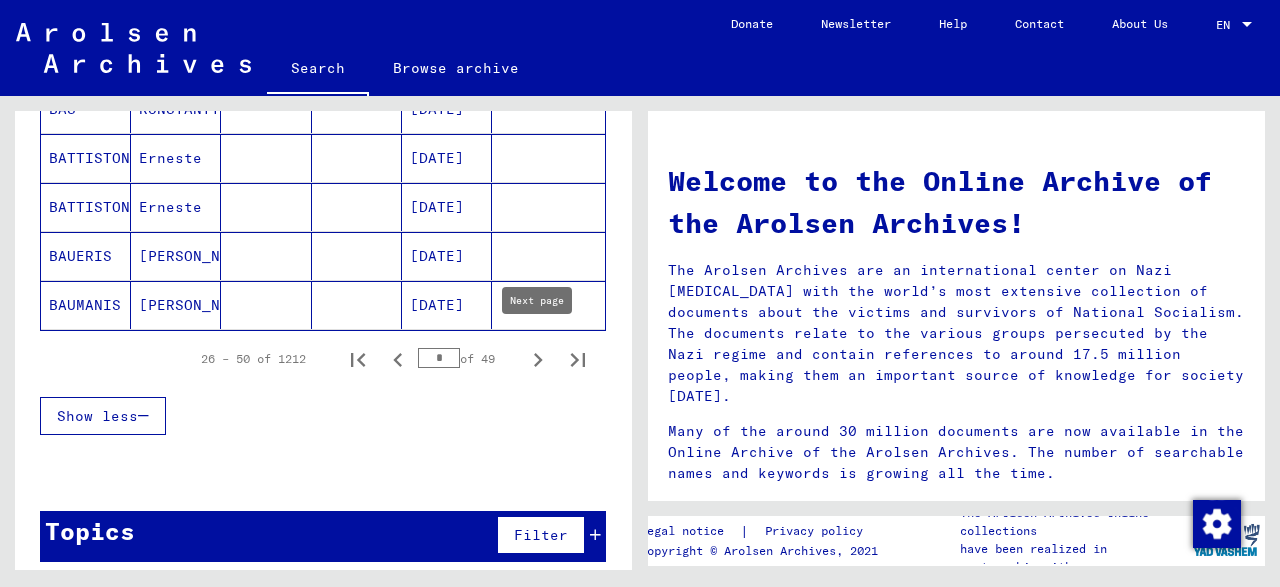 click 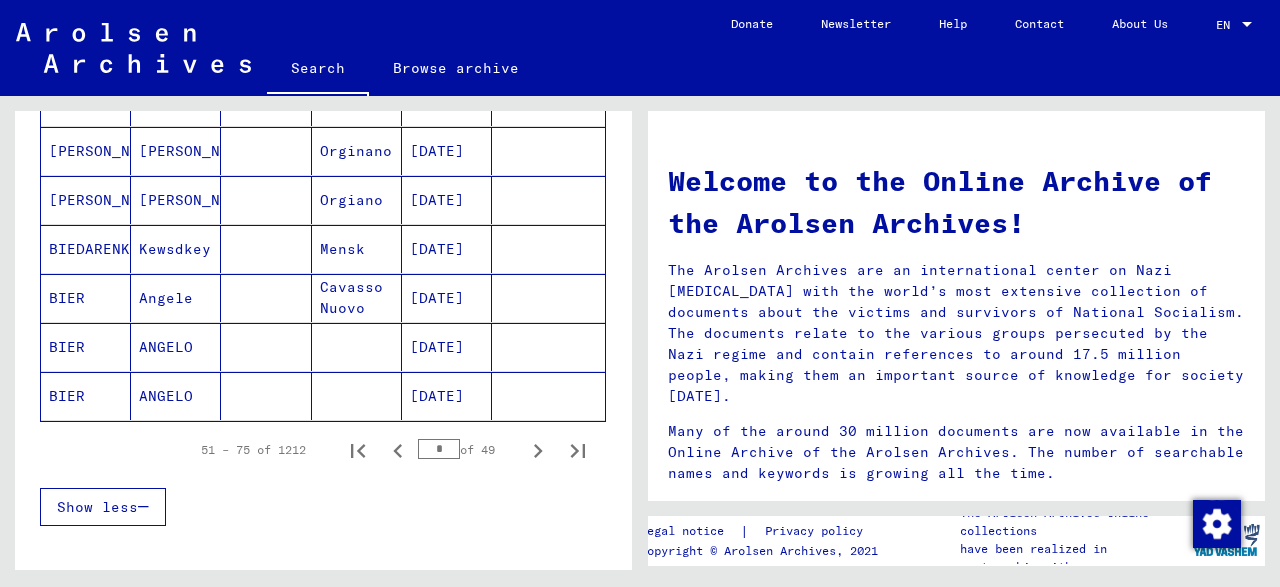 scroll, scrollTop: 1300, scrollLeft: 0, axis: vertical 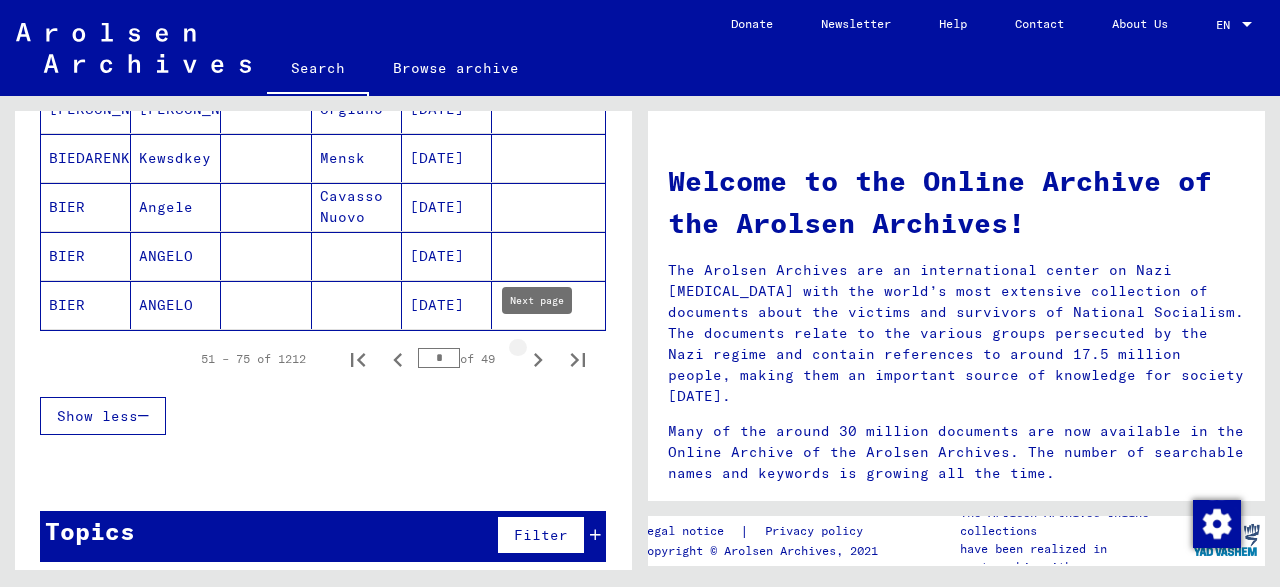 click 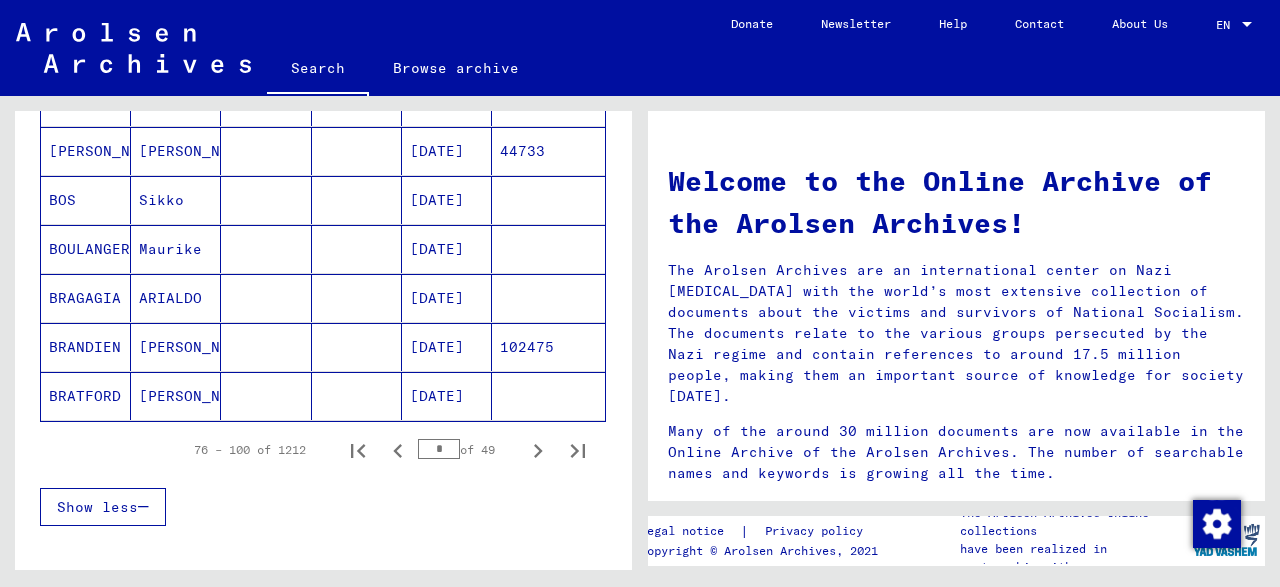 scroll, scrollTop: 1300, scrollLeft: 0, axis: vertical 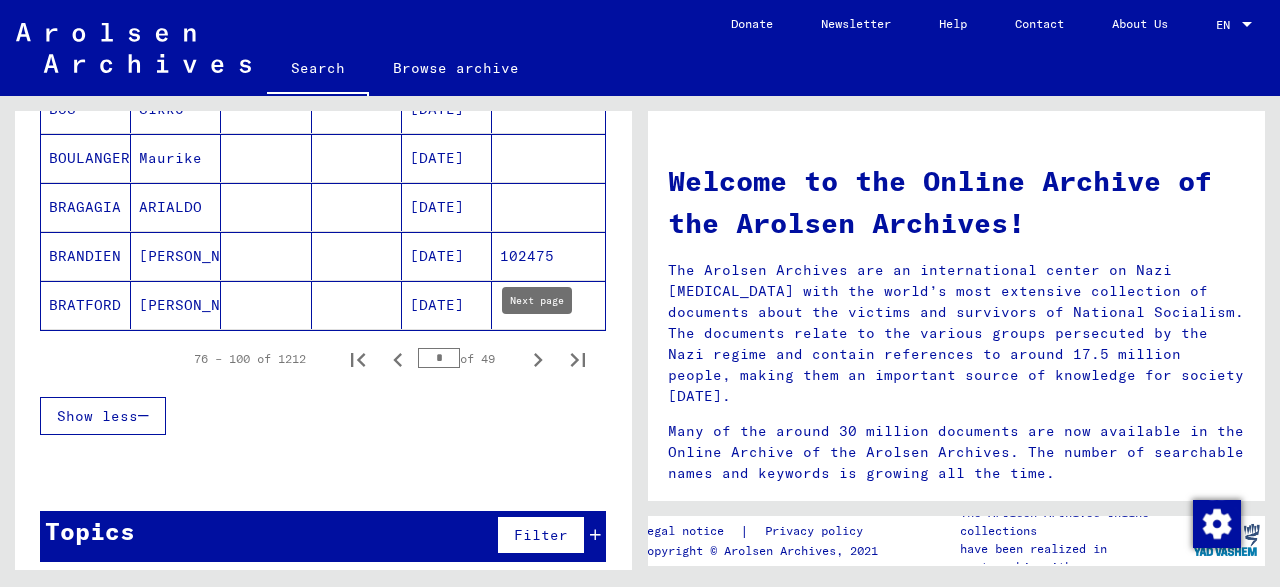 click 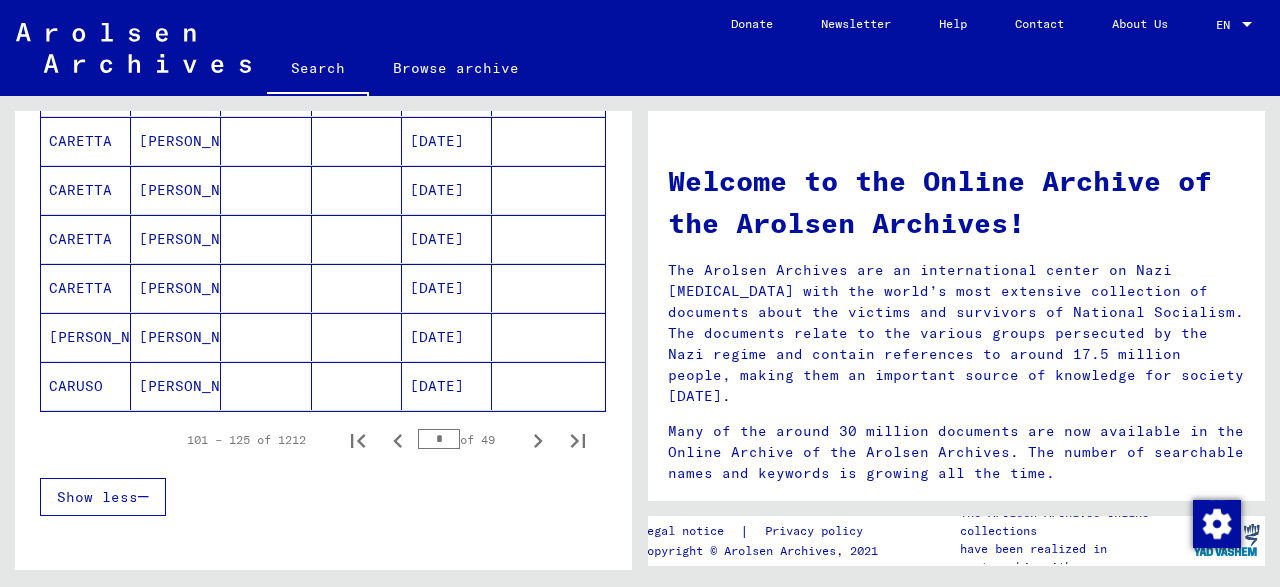 scroll, scrollTop: 1300, scrollLeft: 0, axis: vertical 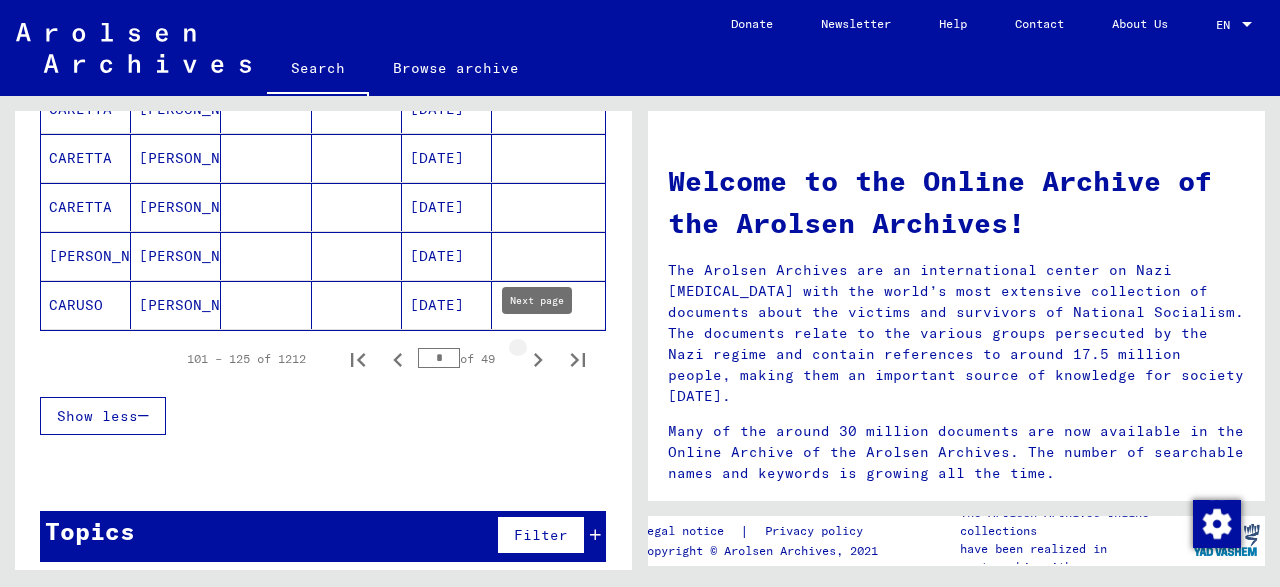 click 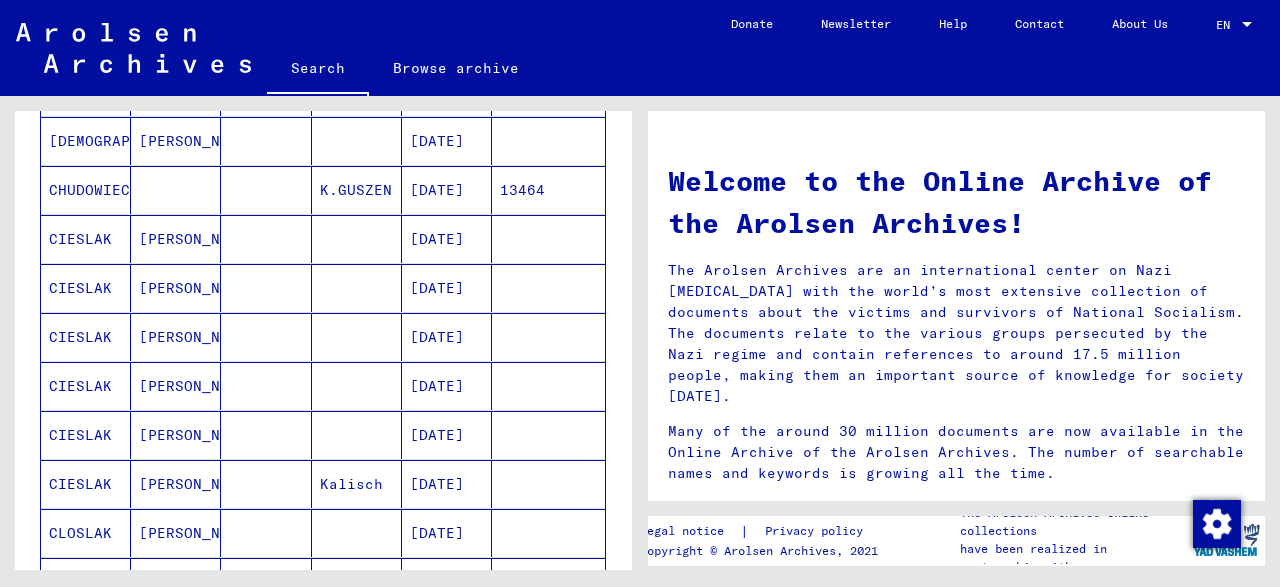 scroll, scrollTop: 1300, scrollLeft: 0, axis: vertical 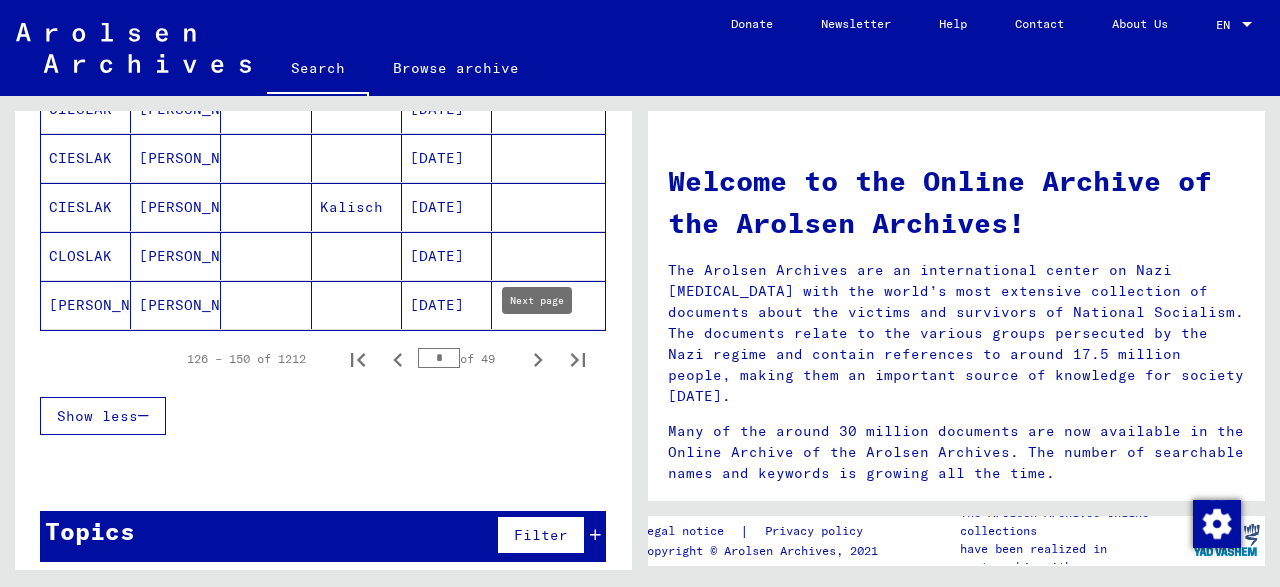 click 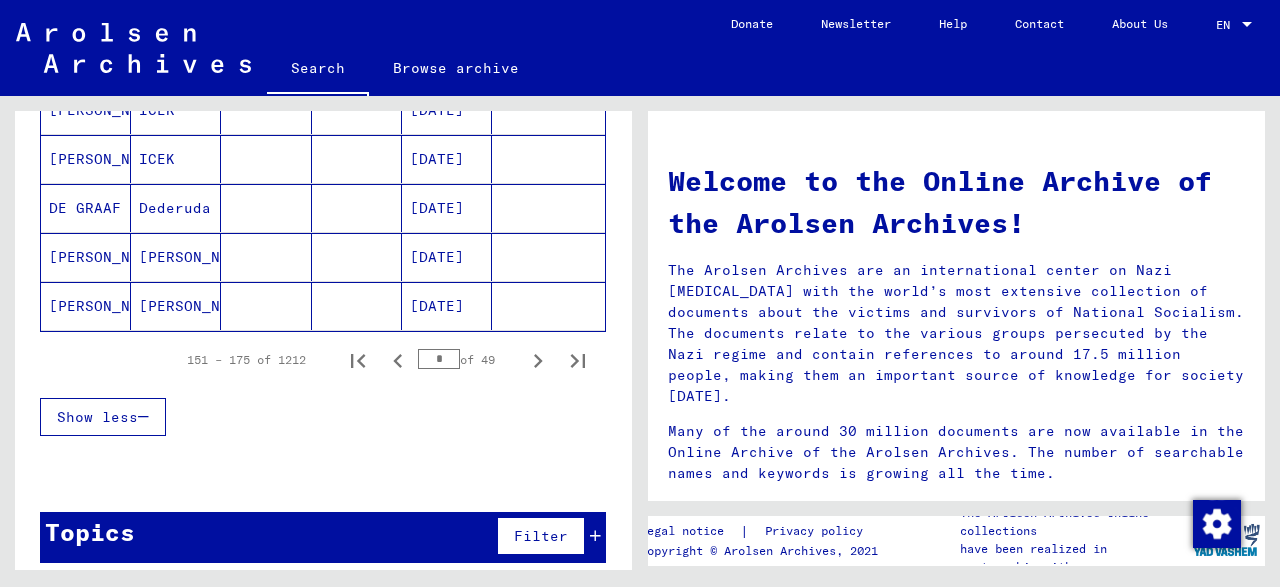 scroll, scrollTop: 1300, scrollLeft: 0, axis: vertical 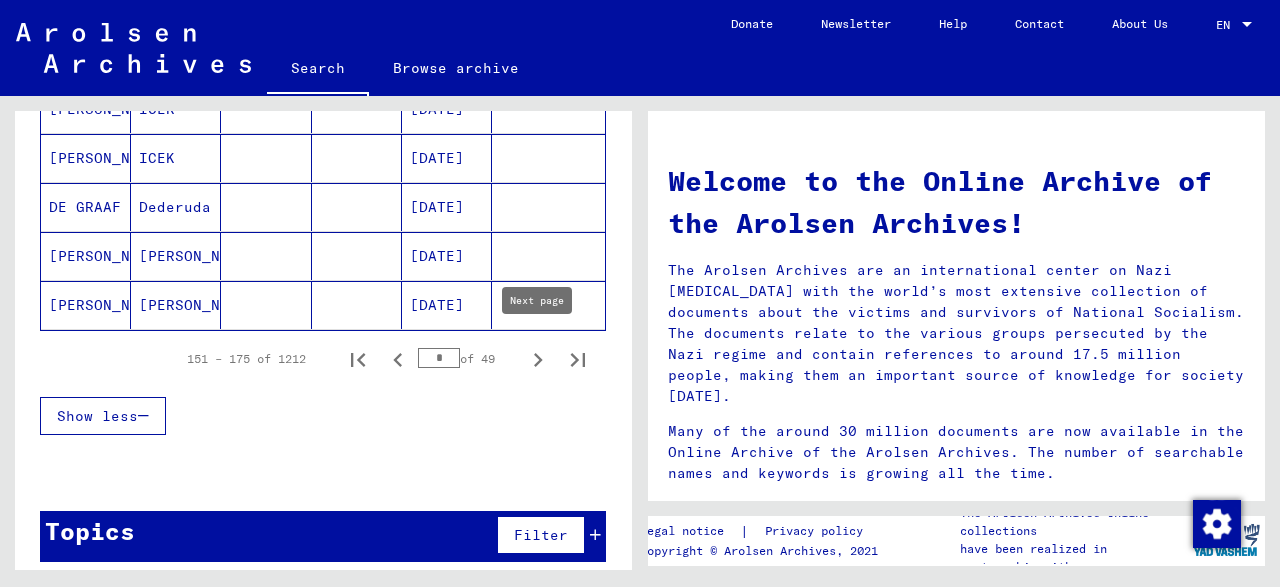 click 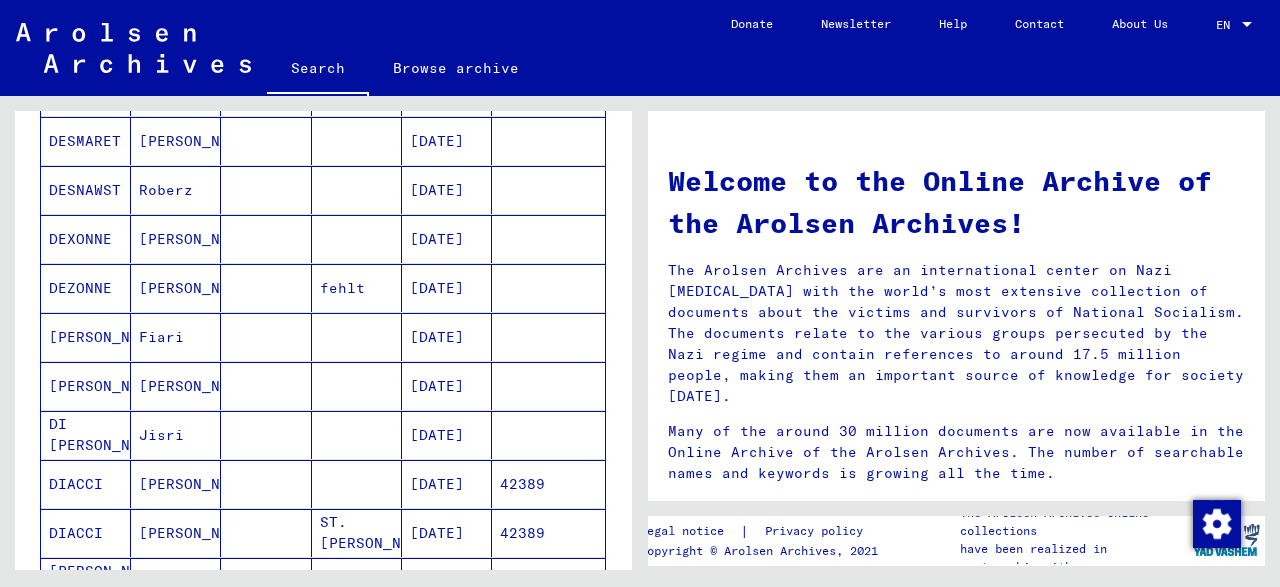 scroll, scrollTop: 1300, scrollLeft: 0, axis: vertical 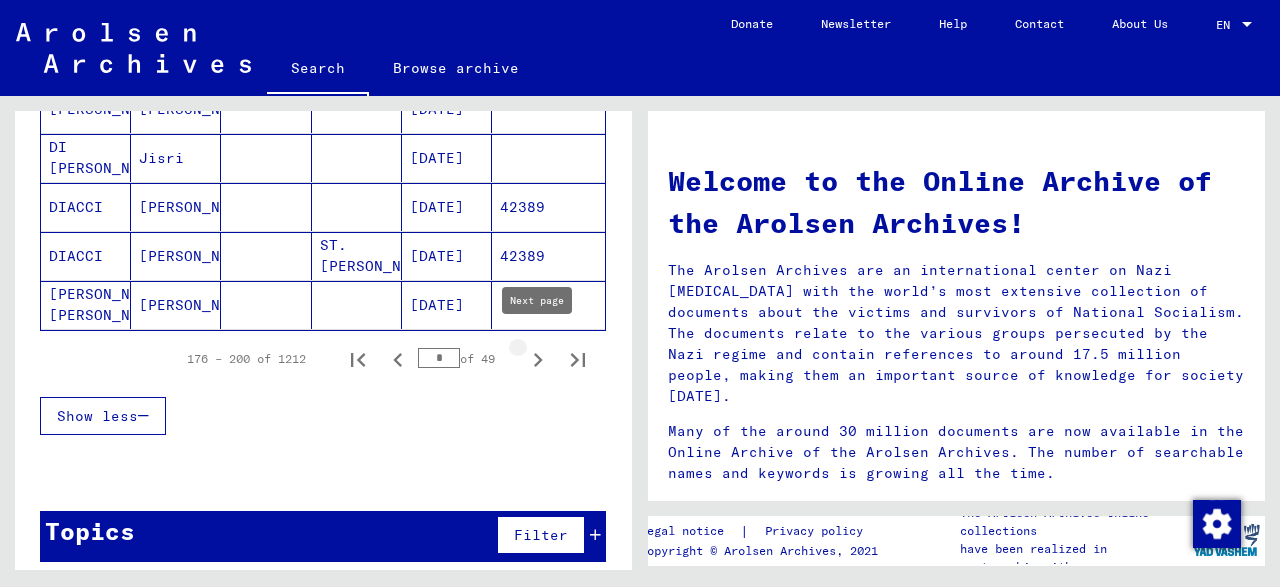 click 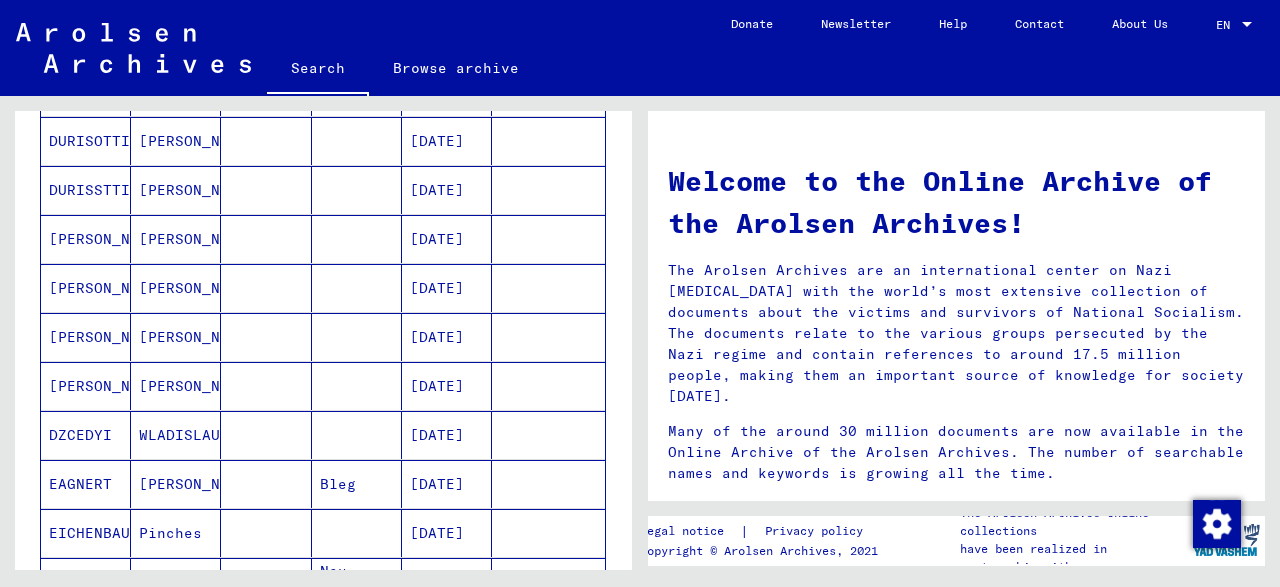 scroll, scrollTop: 1300, scrollLeft: 0, axis: vertical 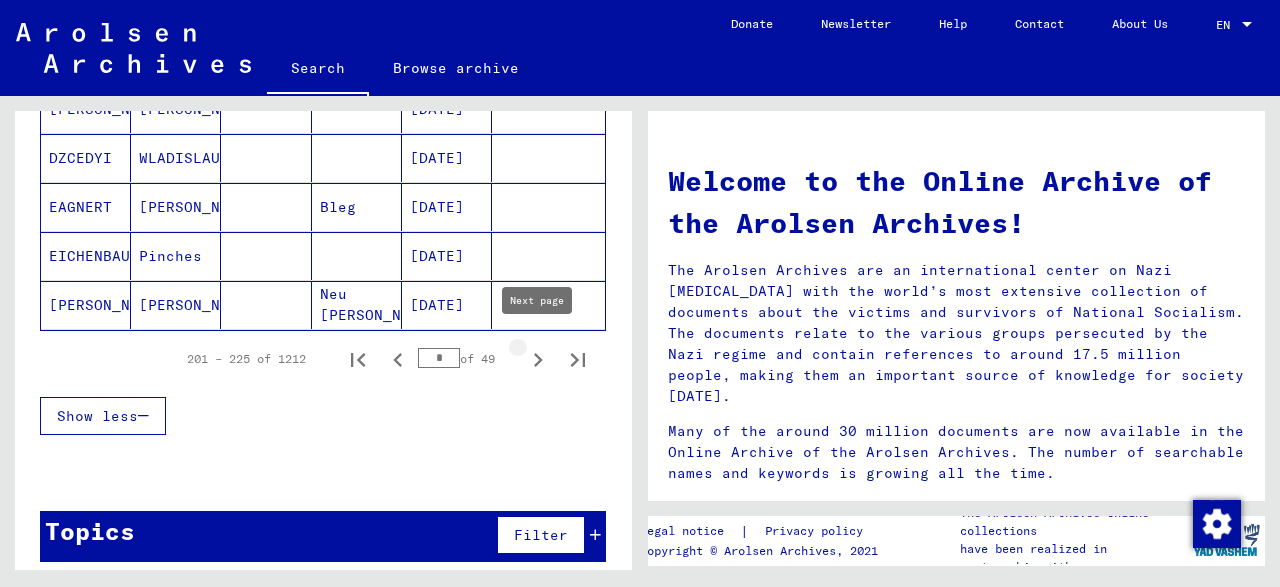 click 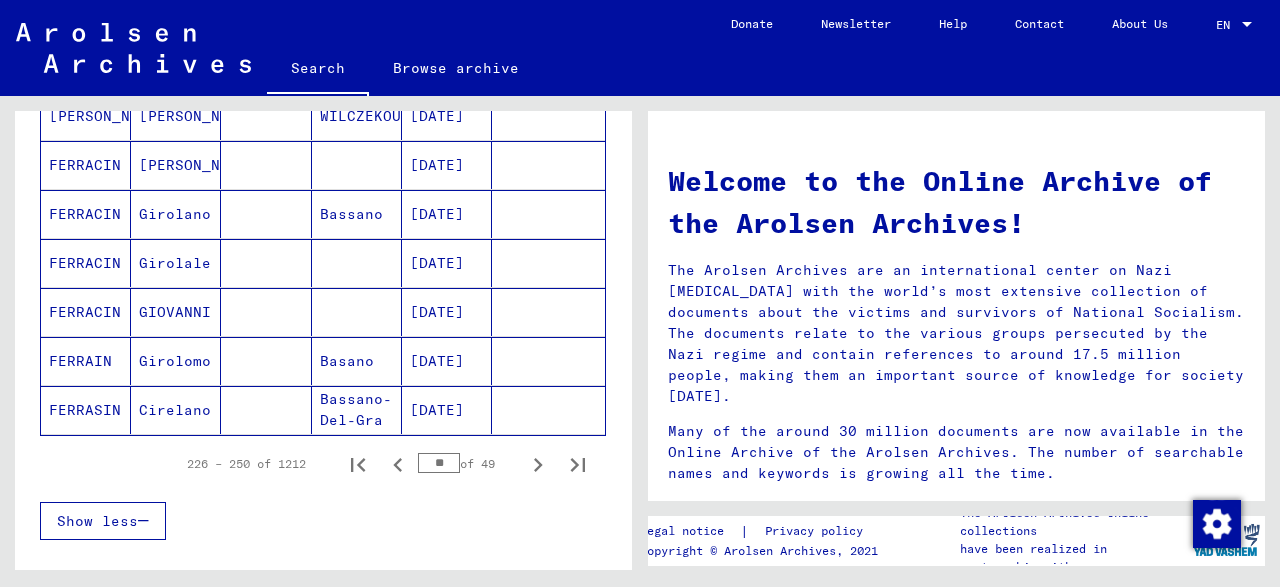 scroll, scrollTop: 1300, scrollLeft: 0, axis: vertical 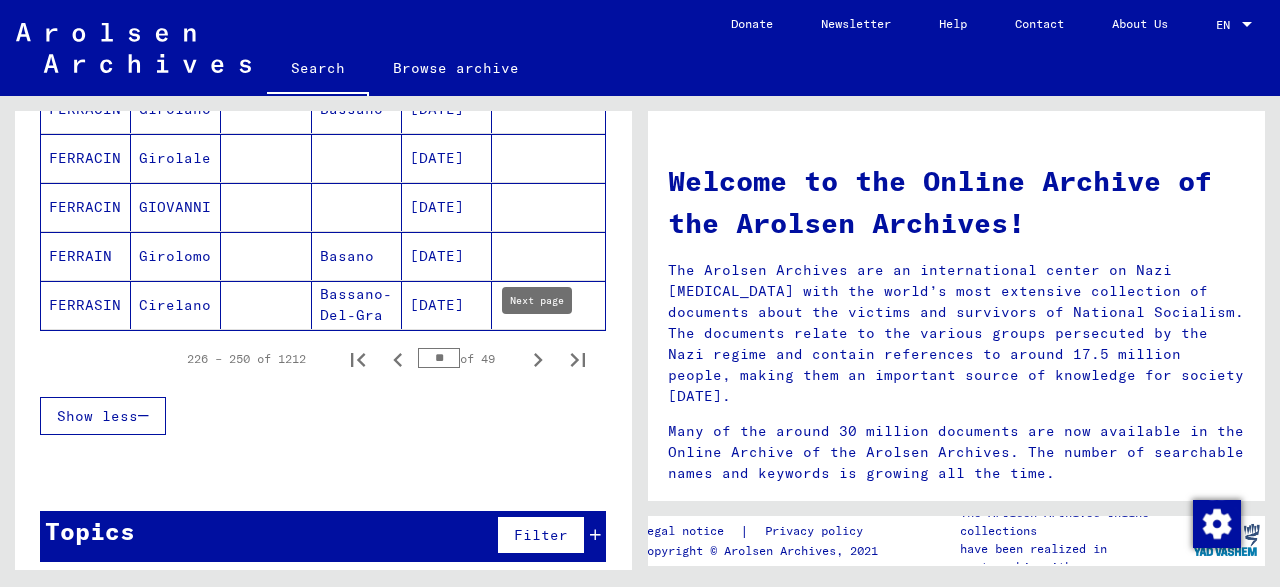 click 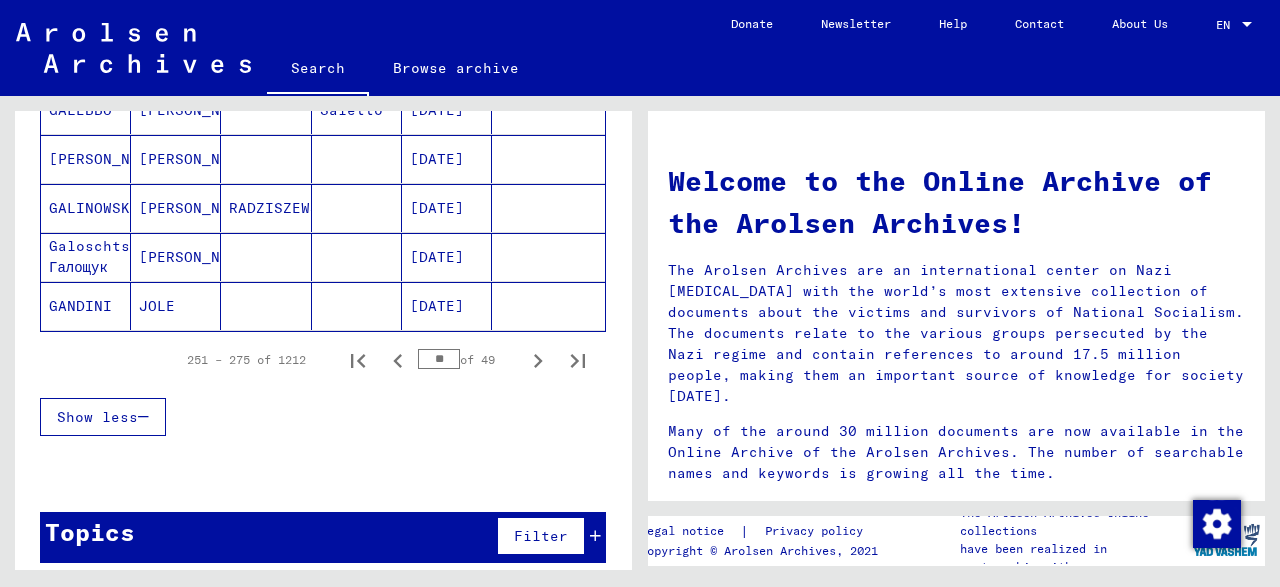 scroll, scrollTop: 1300, scrollLeft: 0, axis: vertical 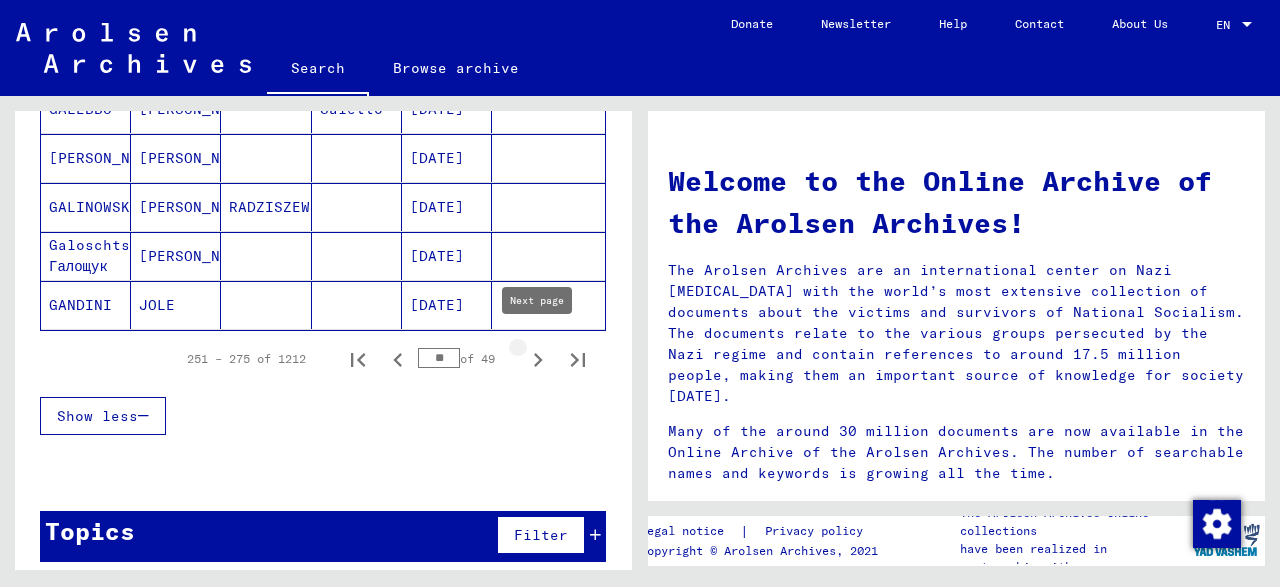 click 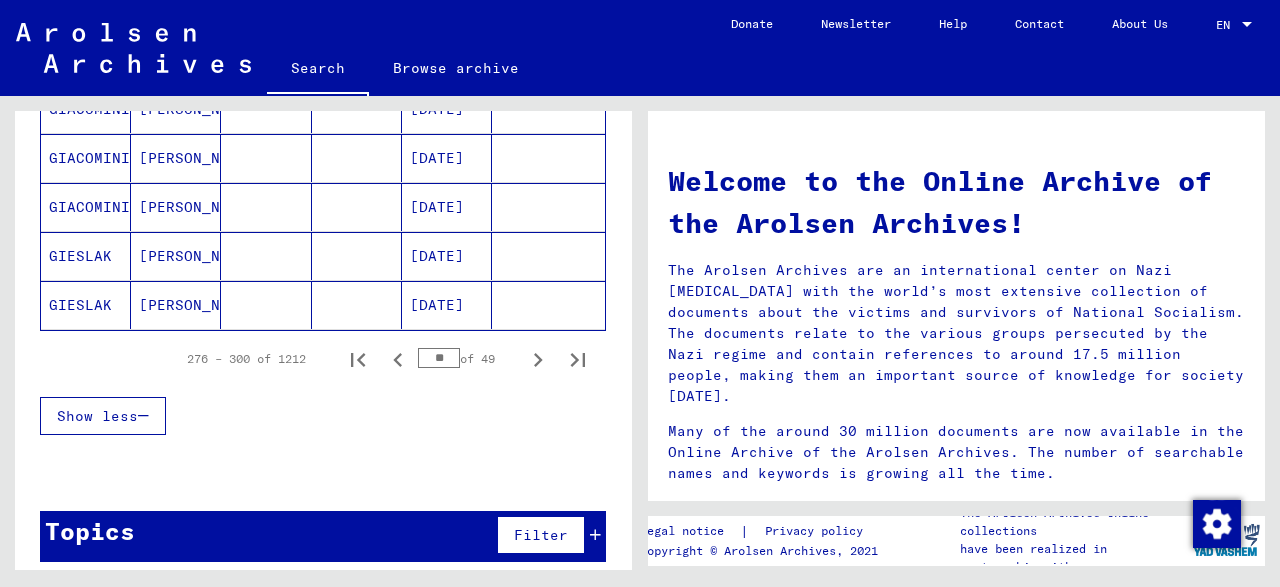 click 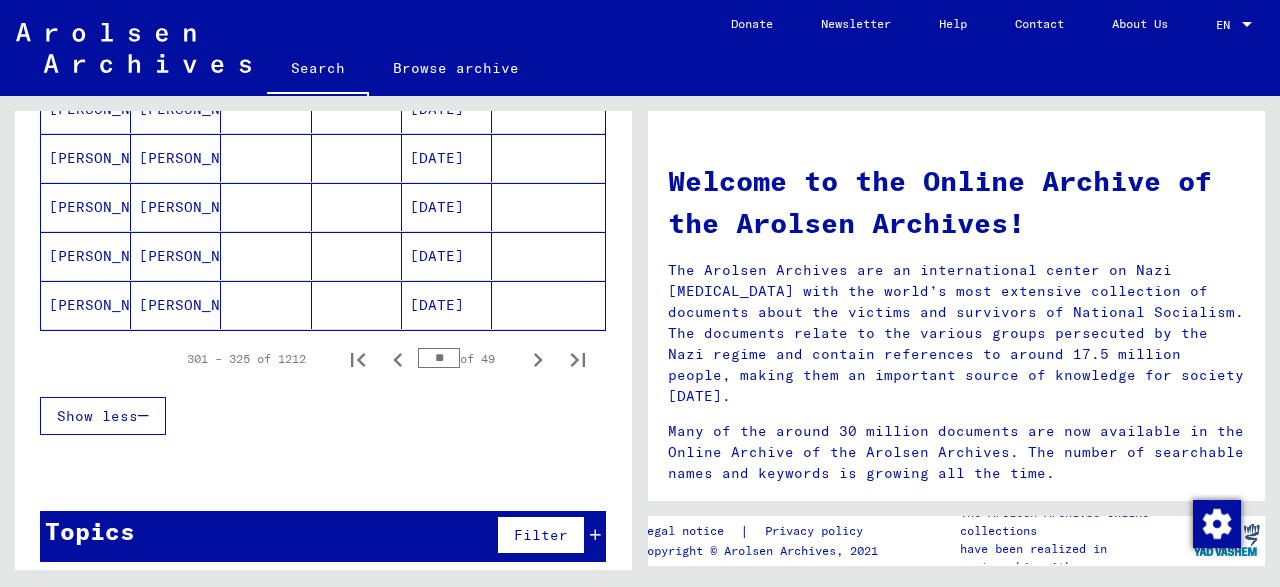 click 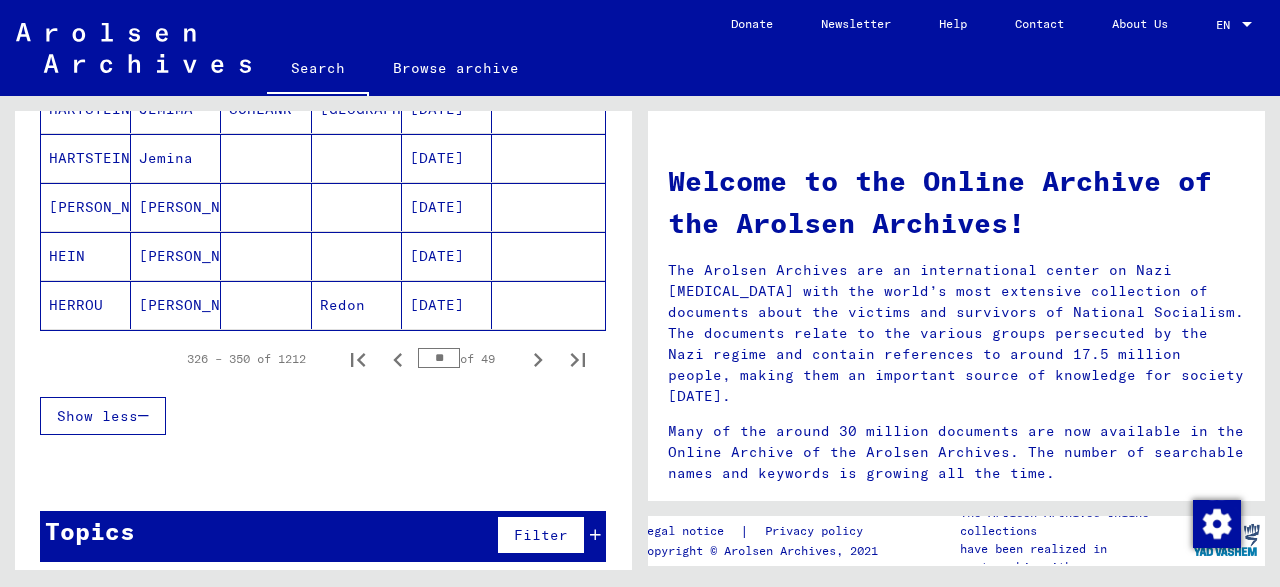 click 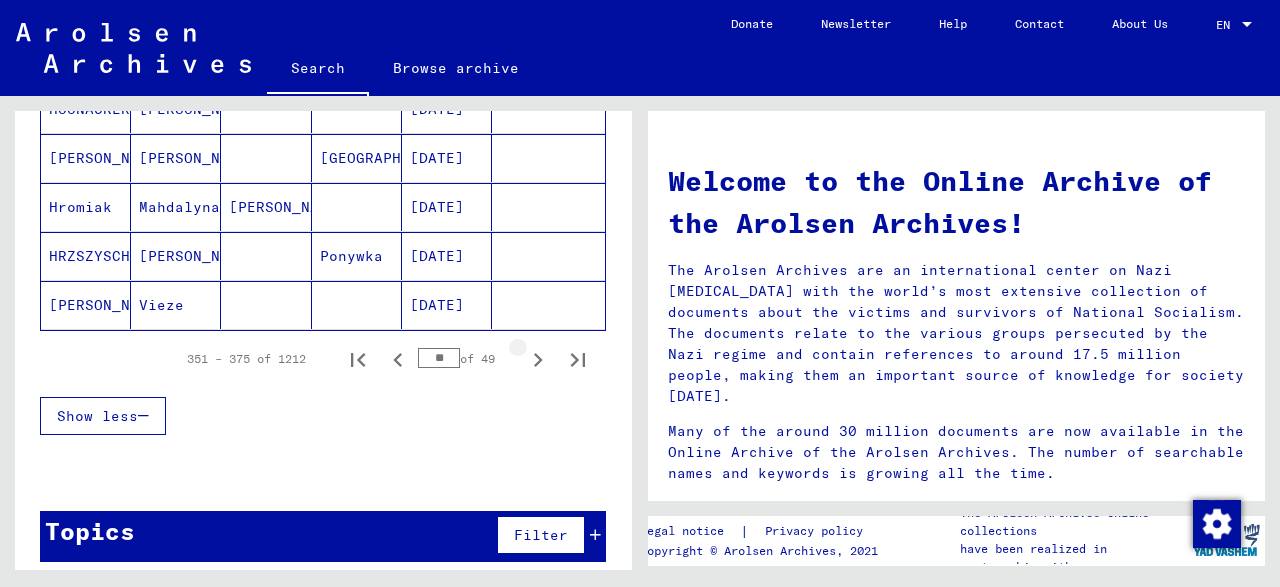 click 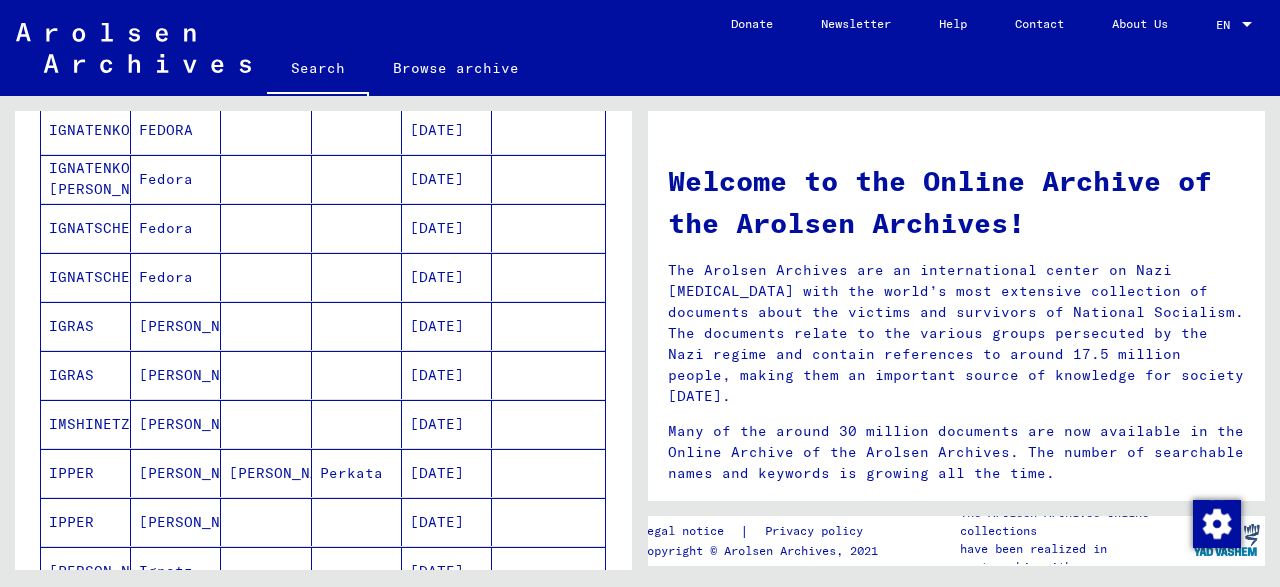 scroll, scrollTop: 1300, scrollLeft: 0, axis: vertical 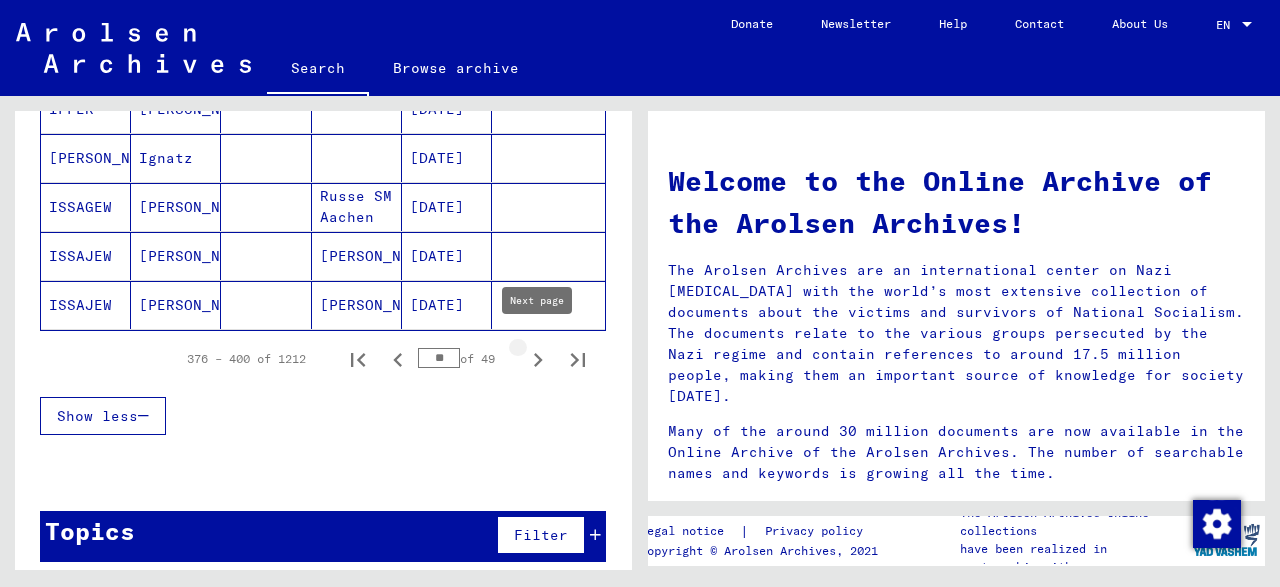 click 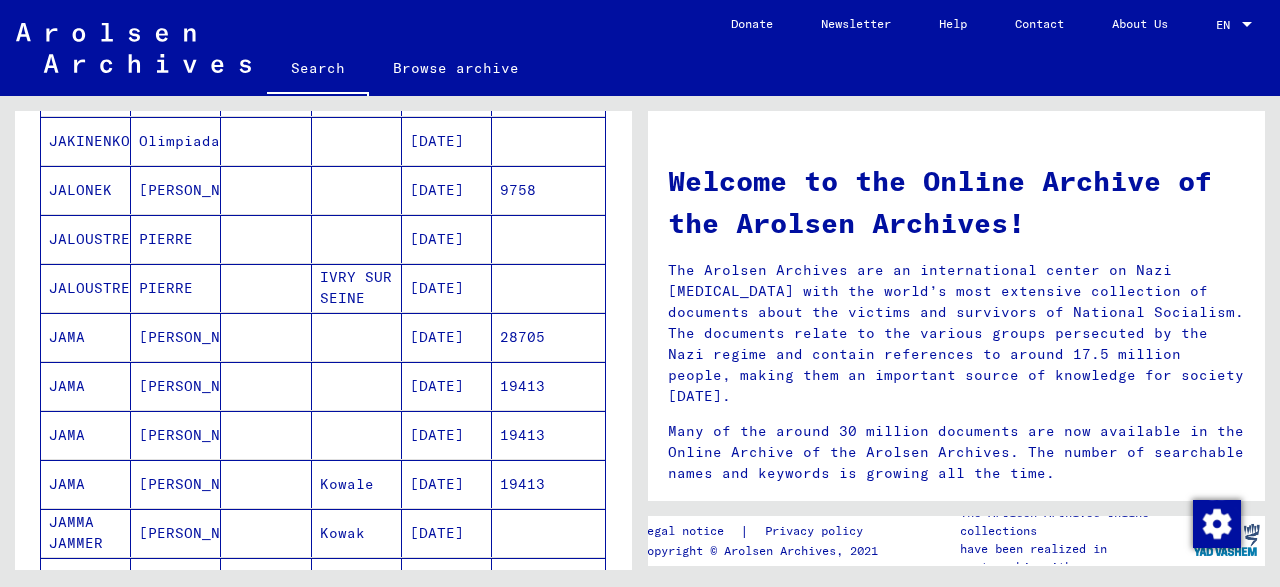 scroll, scrollTop: 1300, scrollLeft: 0, axis: vertical 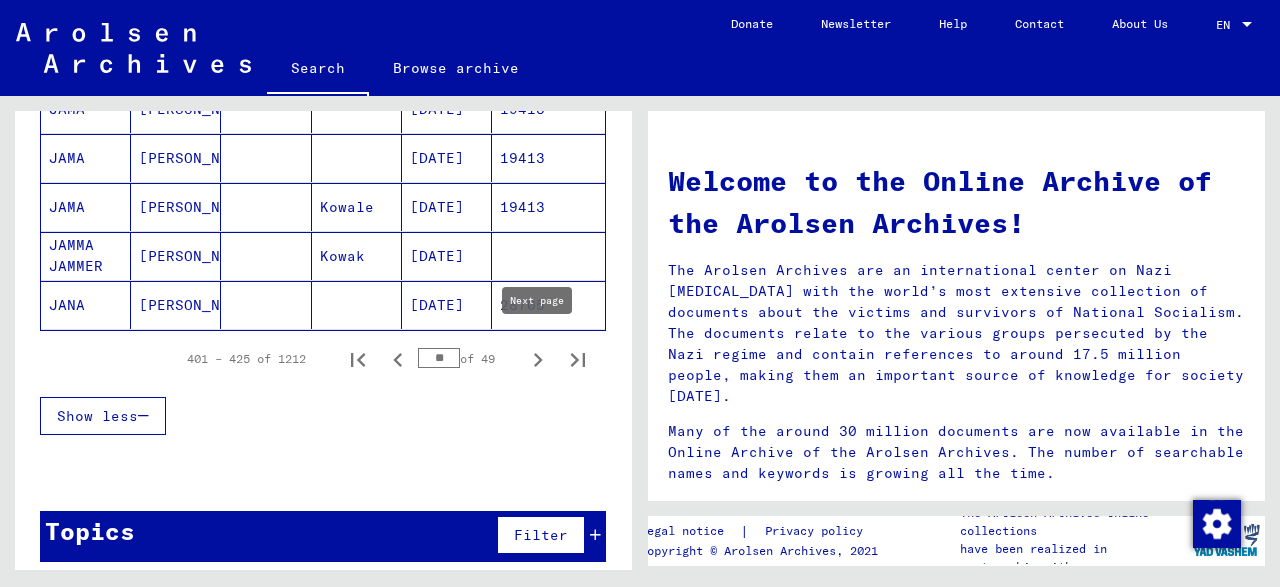 click 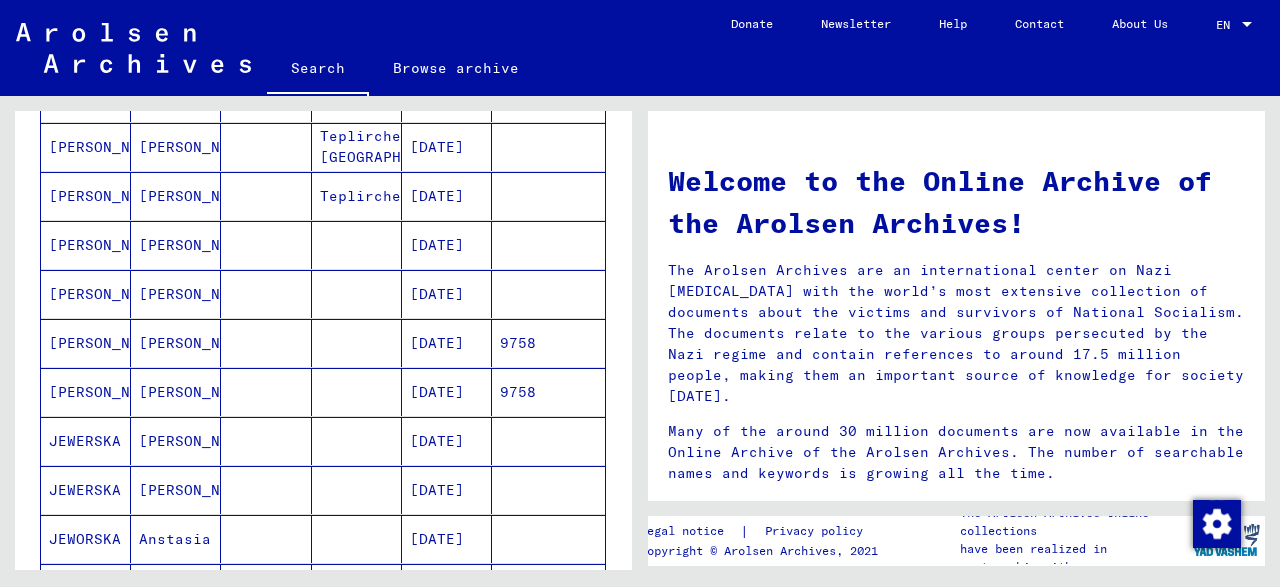 scroll, scrollTop: 1300, scrollLeft: 0, axis: vertical 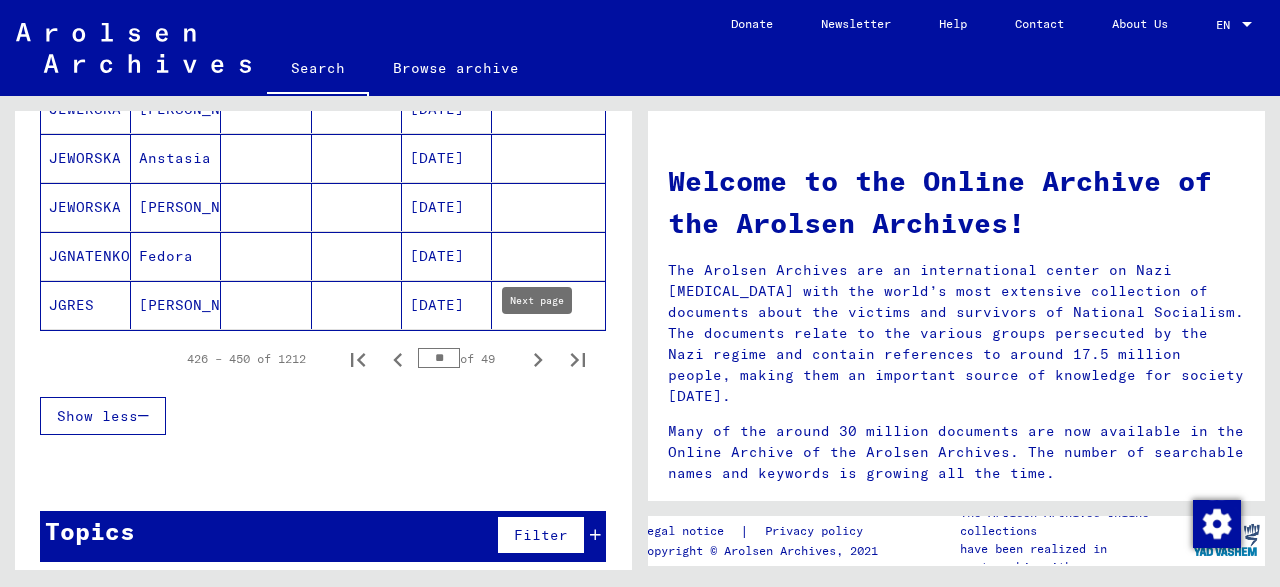 click 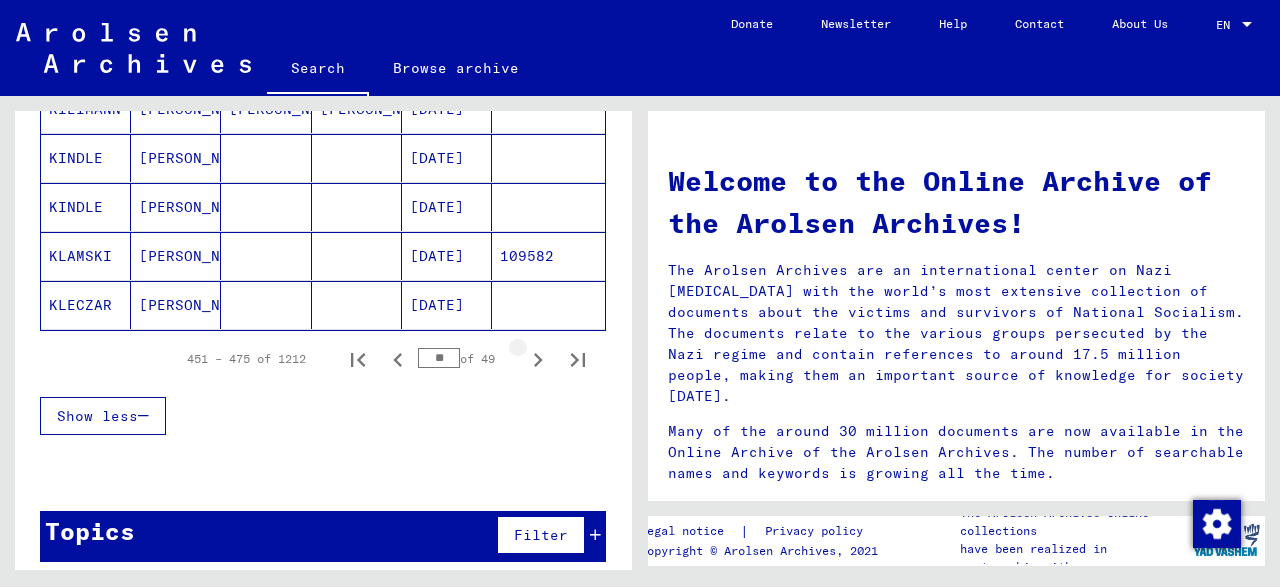 click 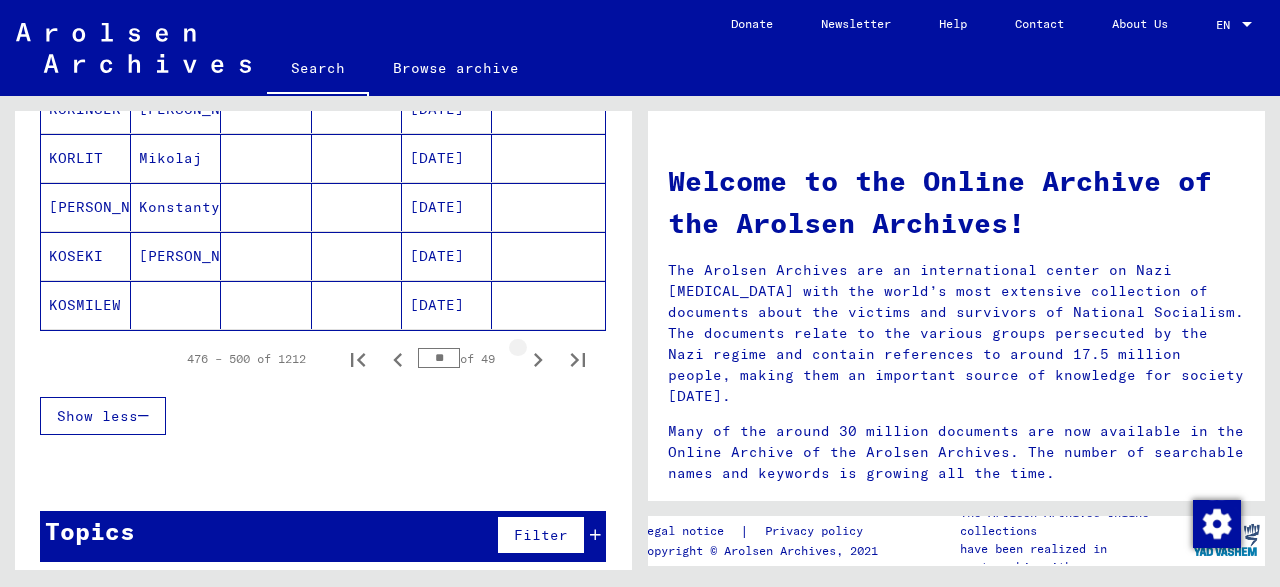 click 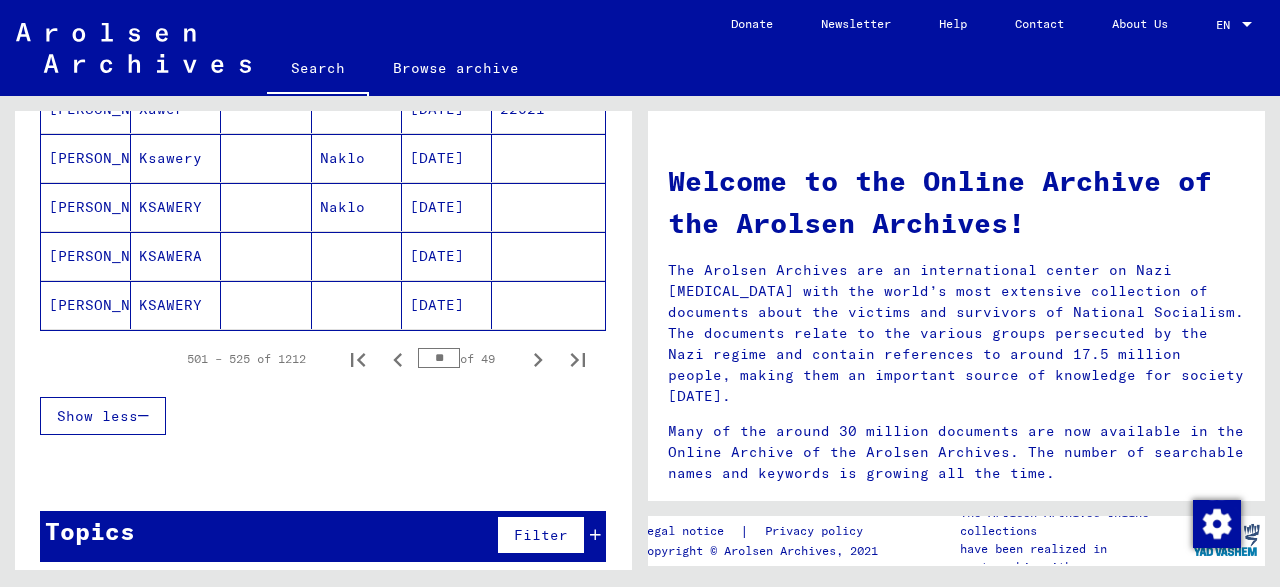 click 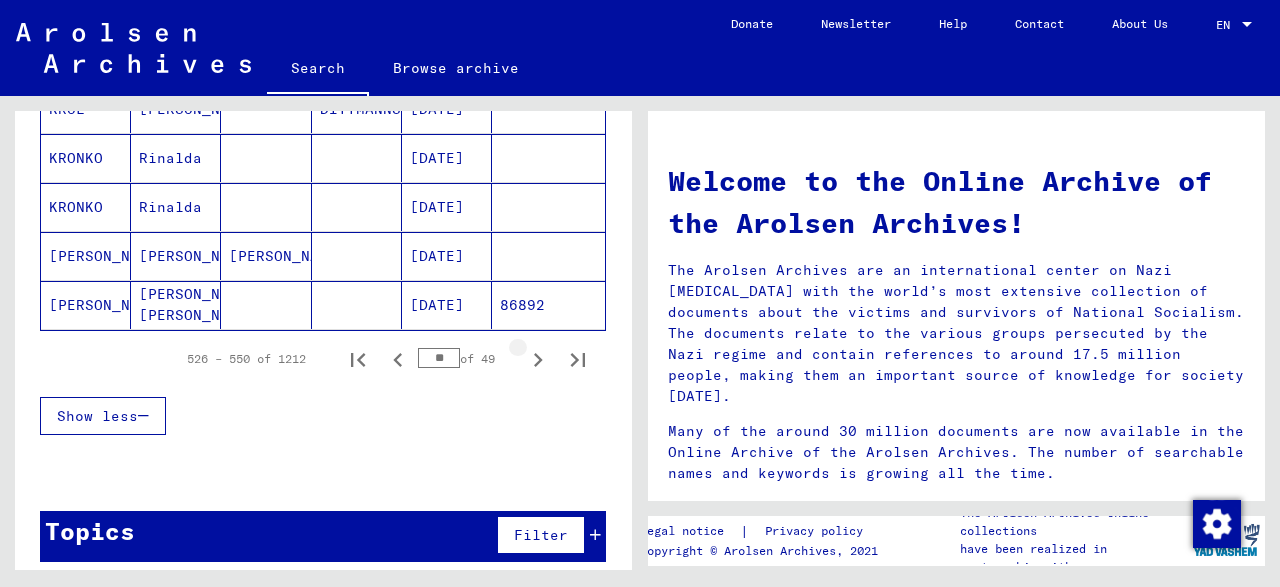 click 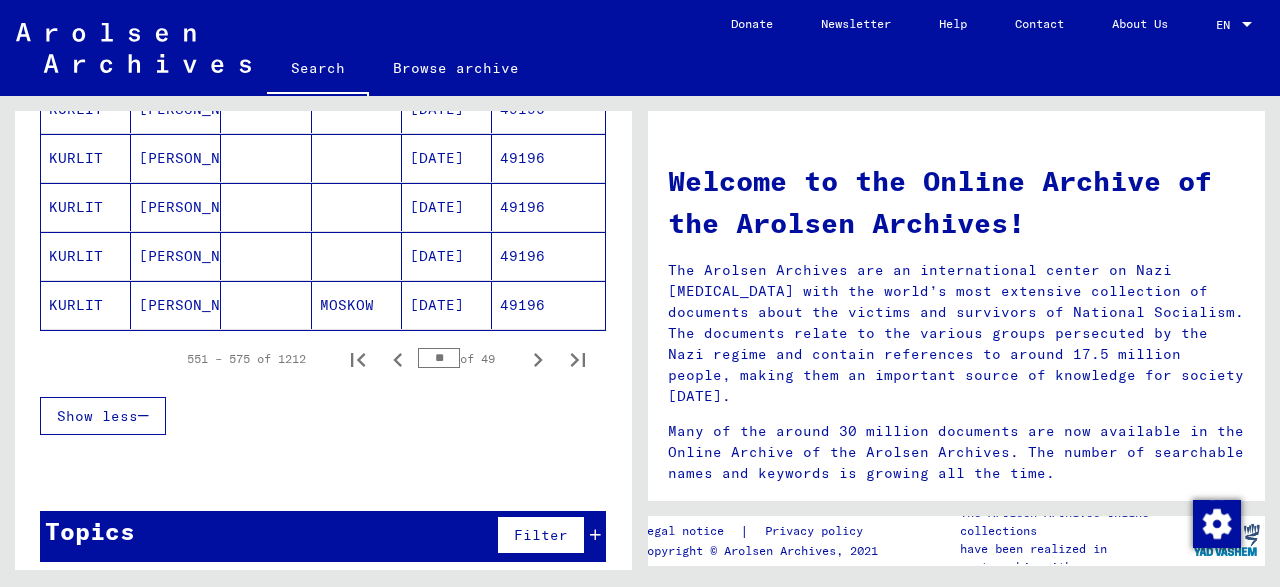 click 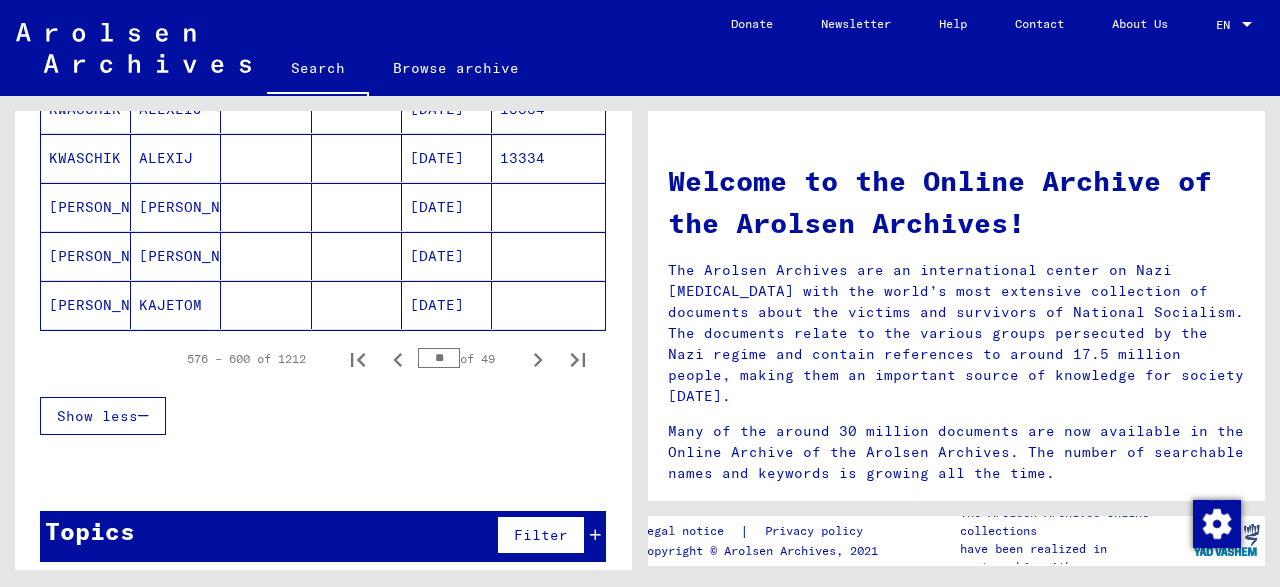 click 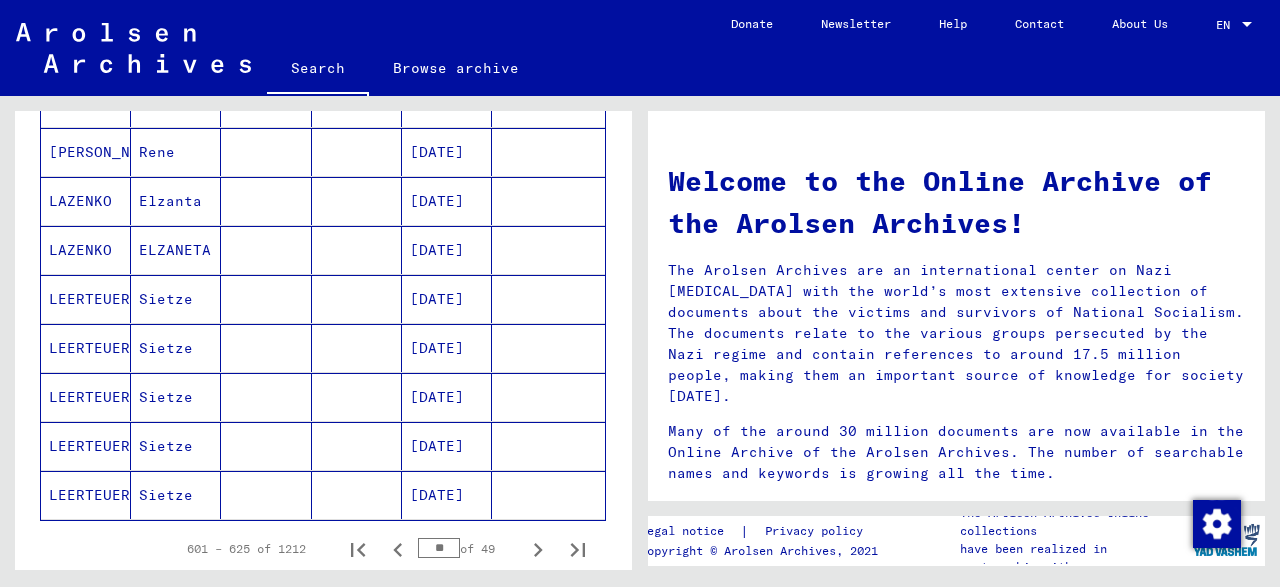 scroll, scrollTop: 1300, scrollLeft: 0, axis: vertical 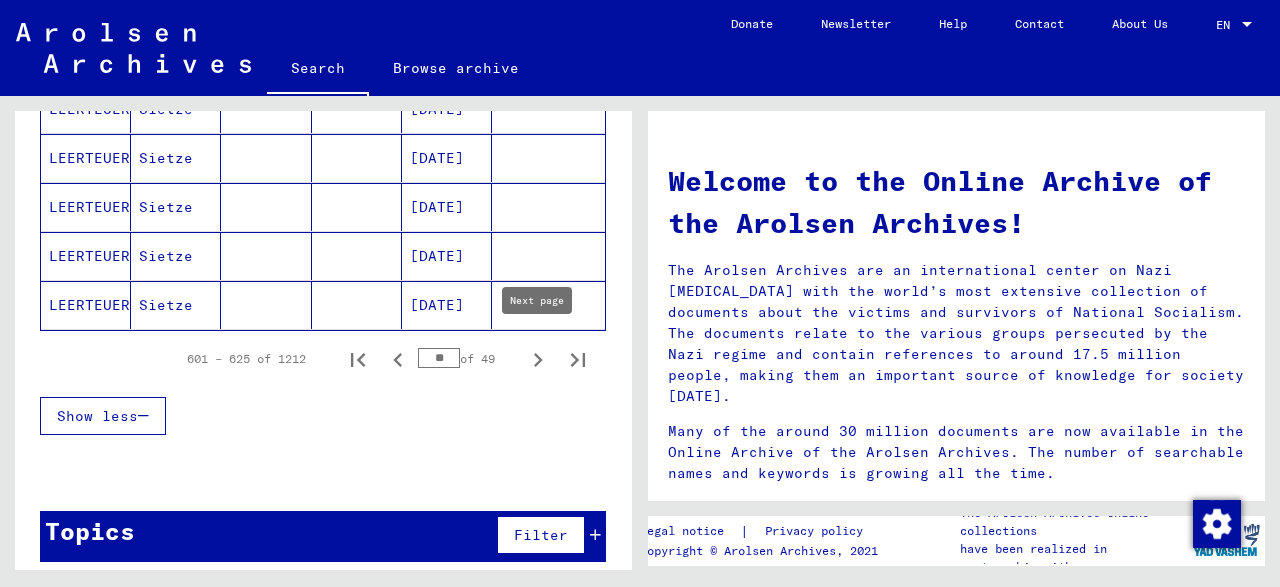 click 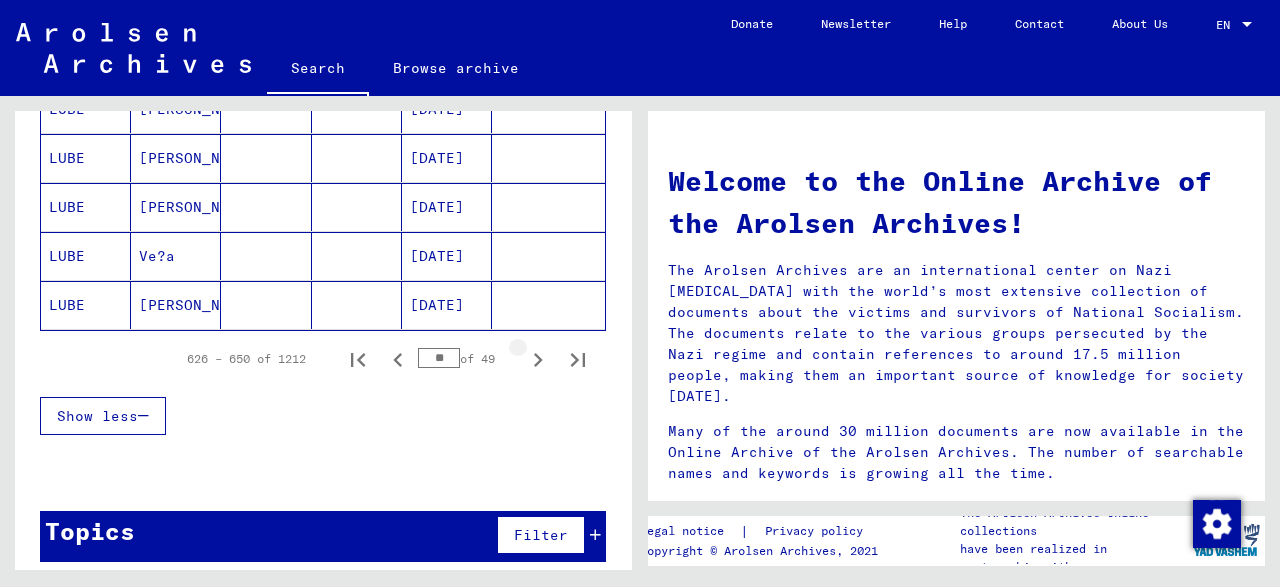 click 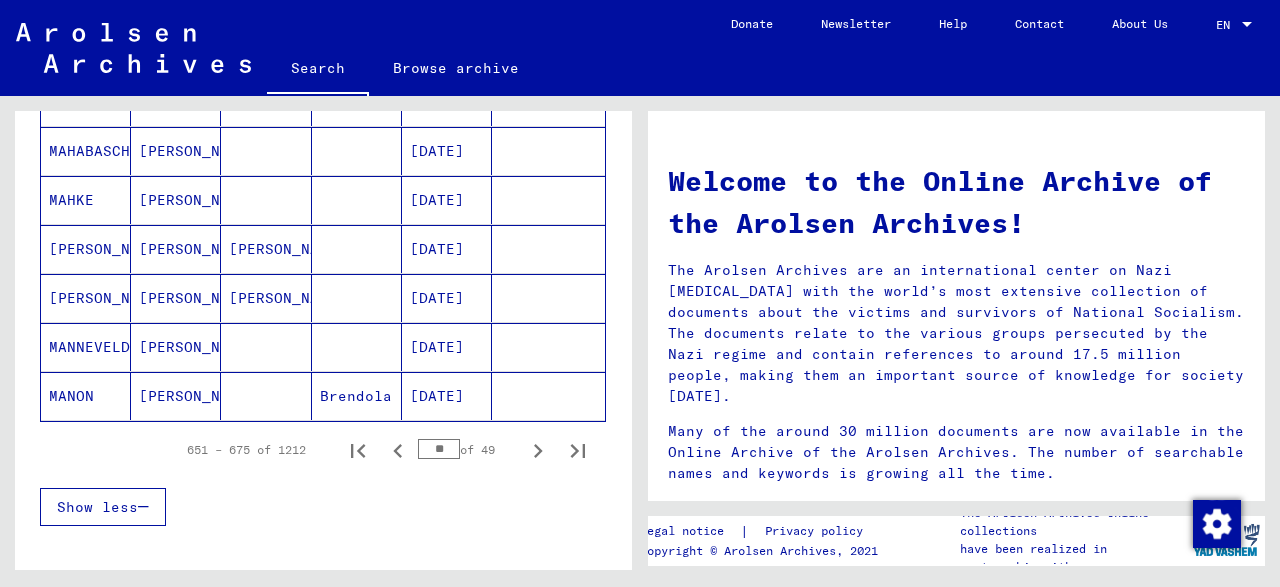 scroll, scrollTop: 1300, scrollLeft: 0, axis: vertical 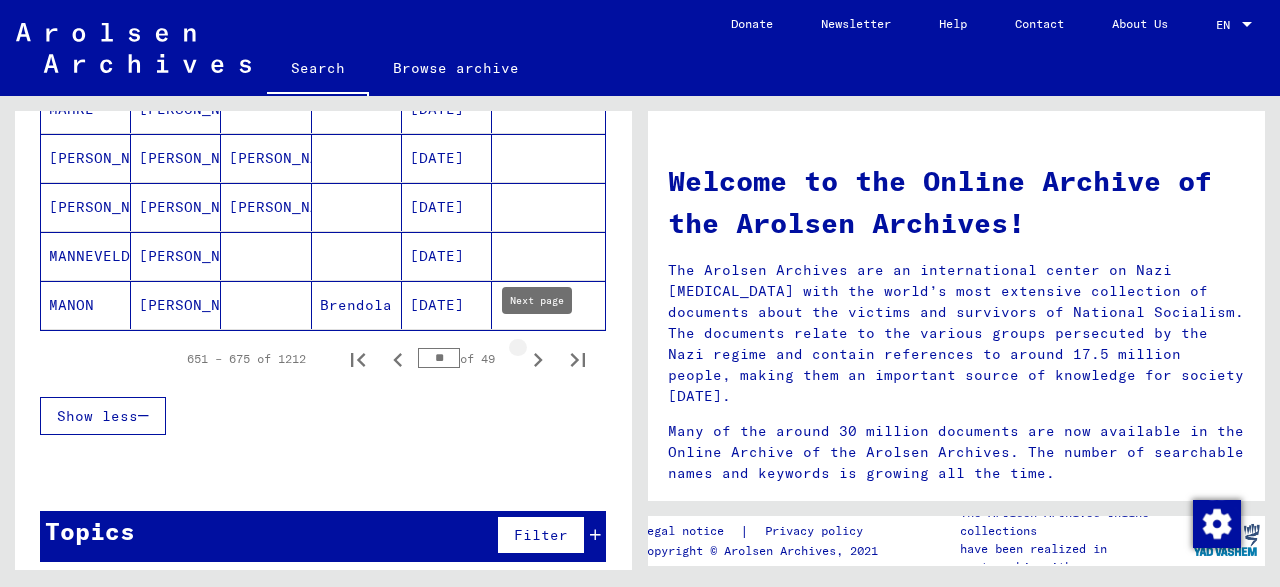 click 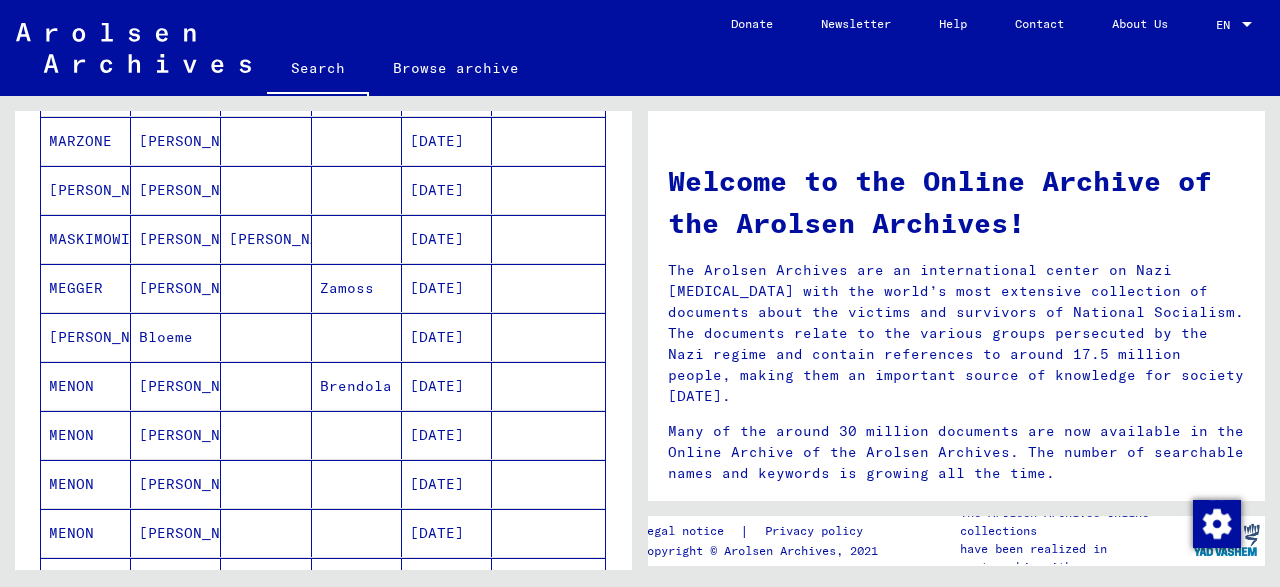 scroll, scrollTop: 1300, scrollLeft: 0, axis: vertical 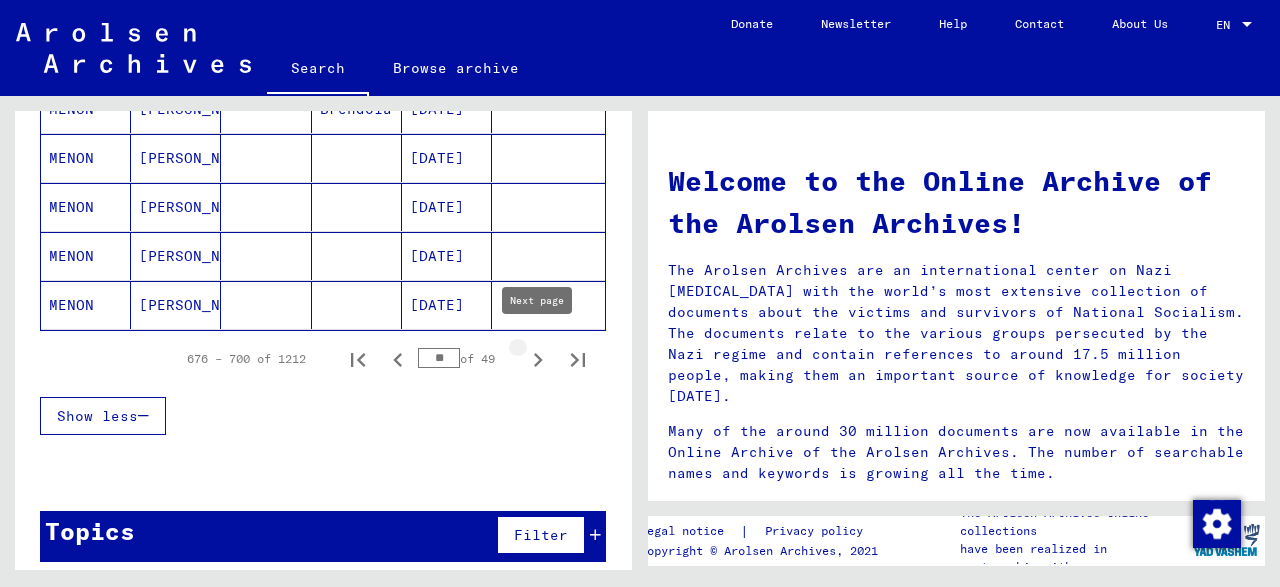 click 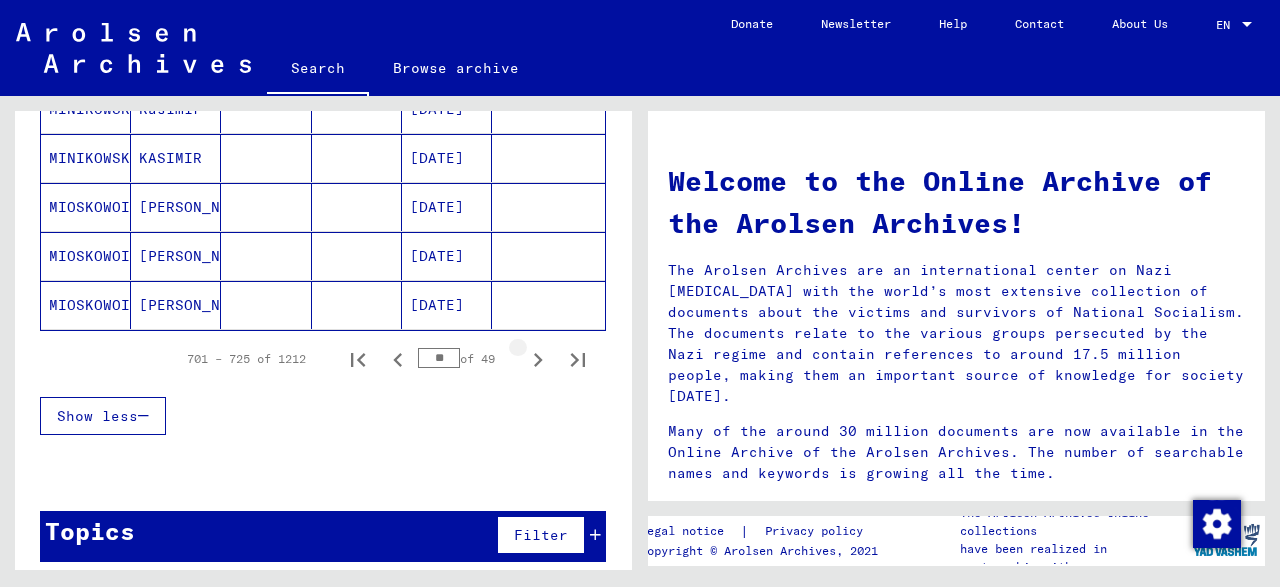 click 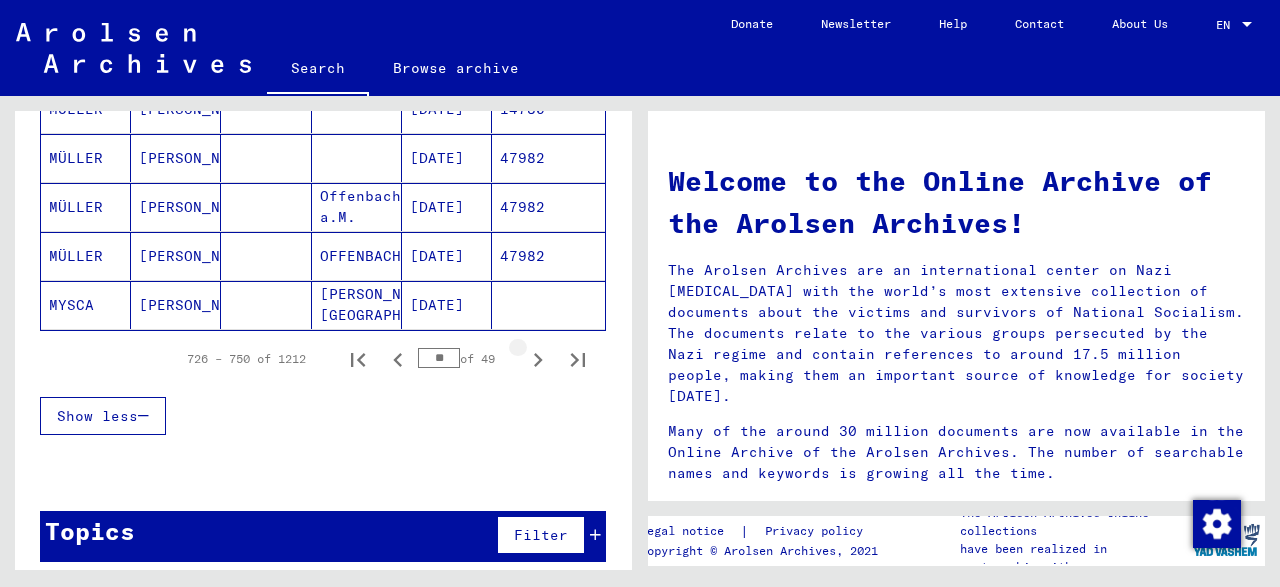 click 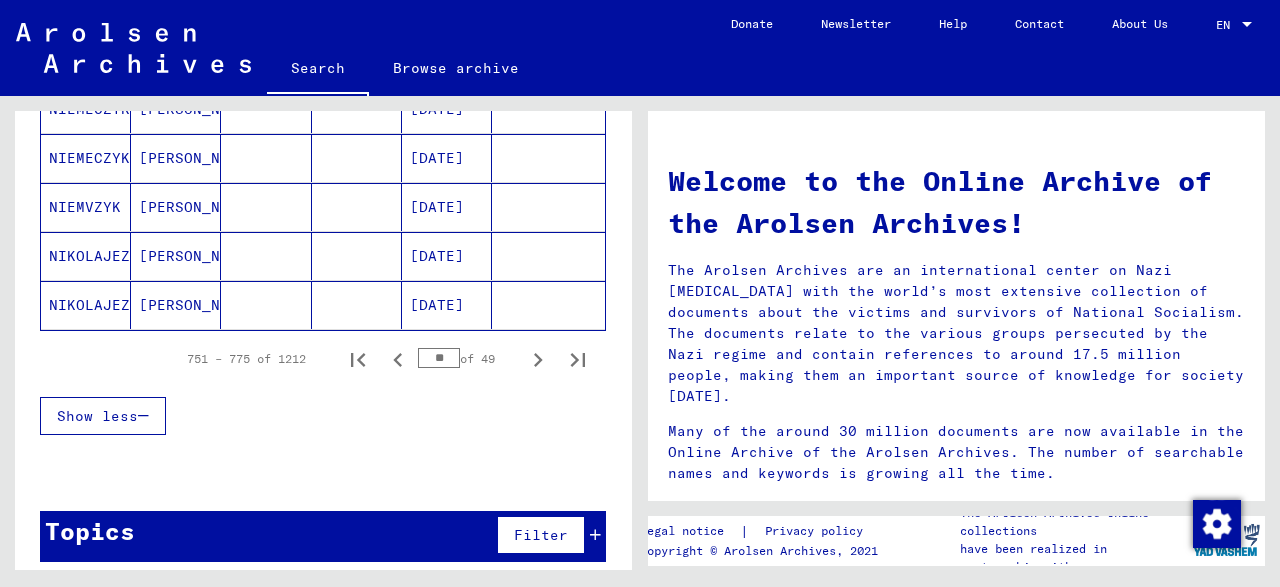 click 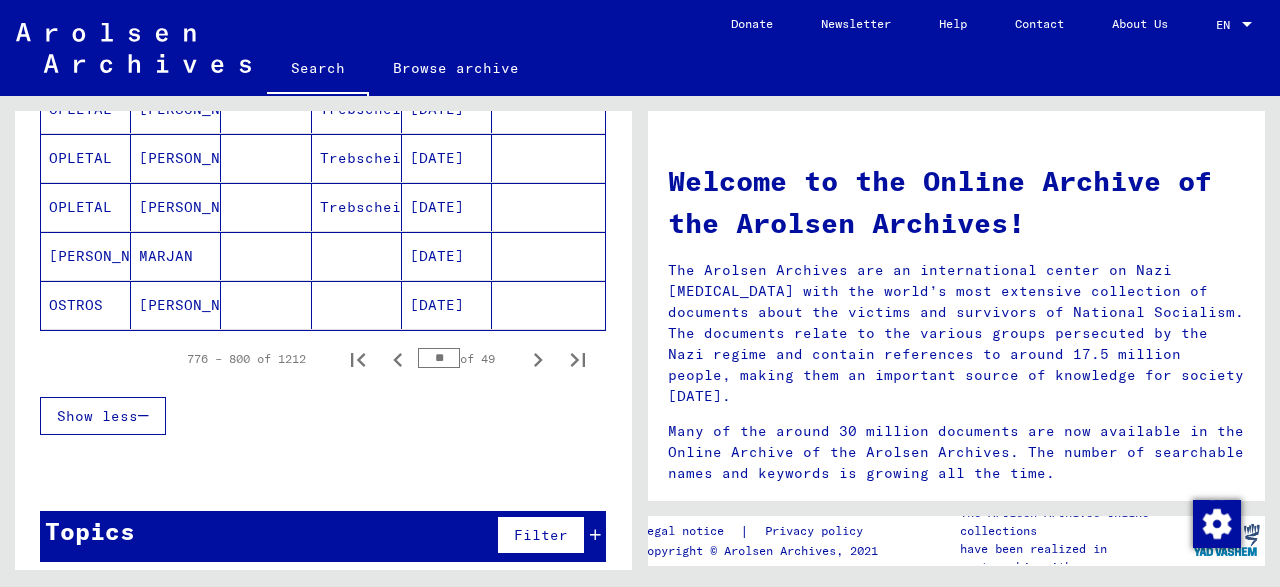 click 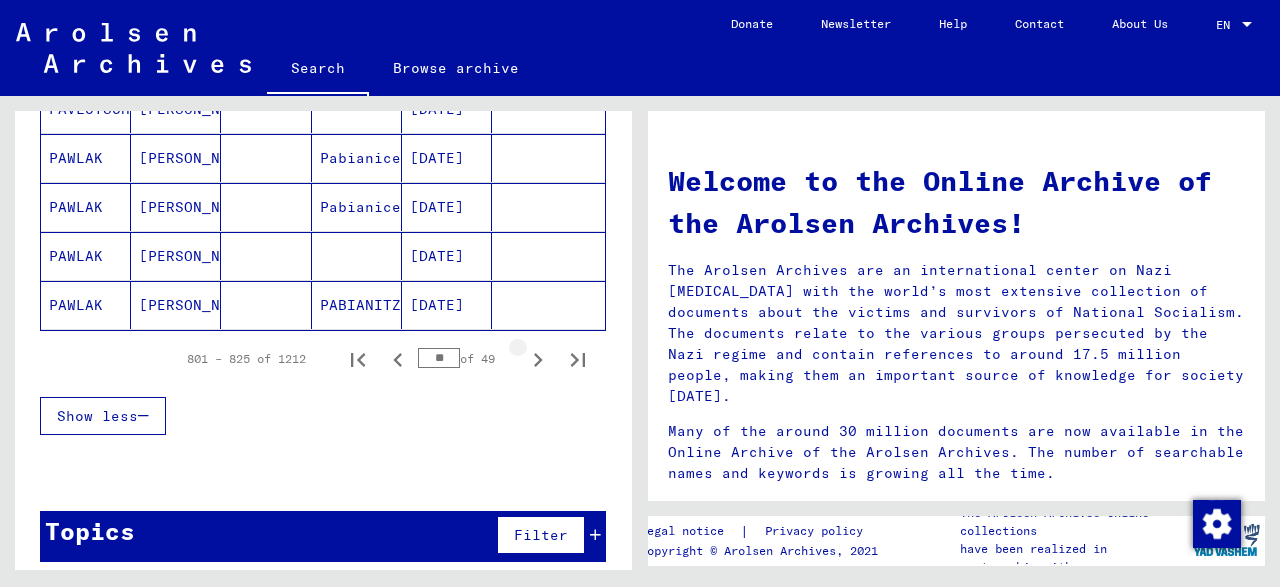 click 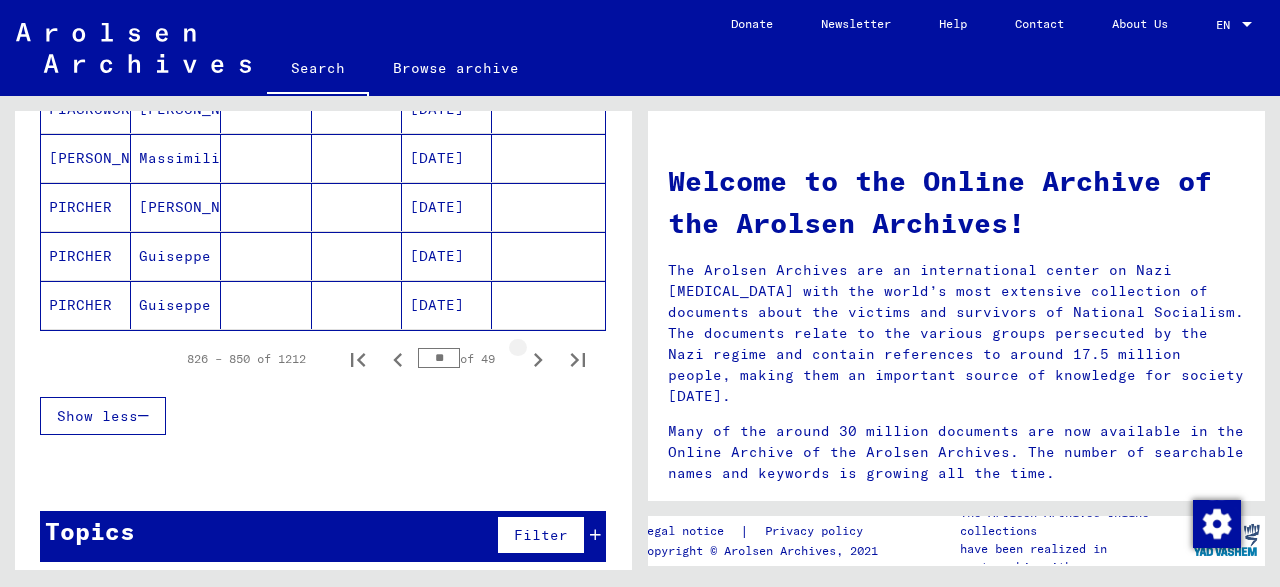 click 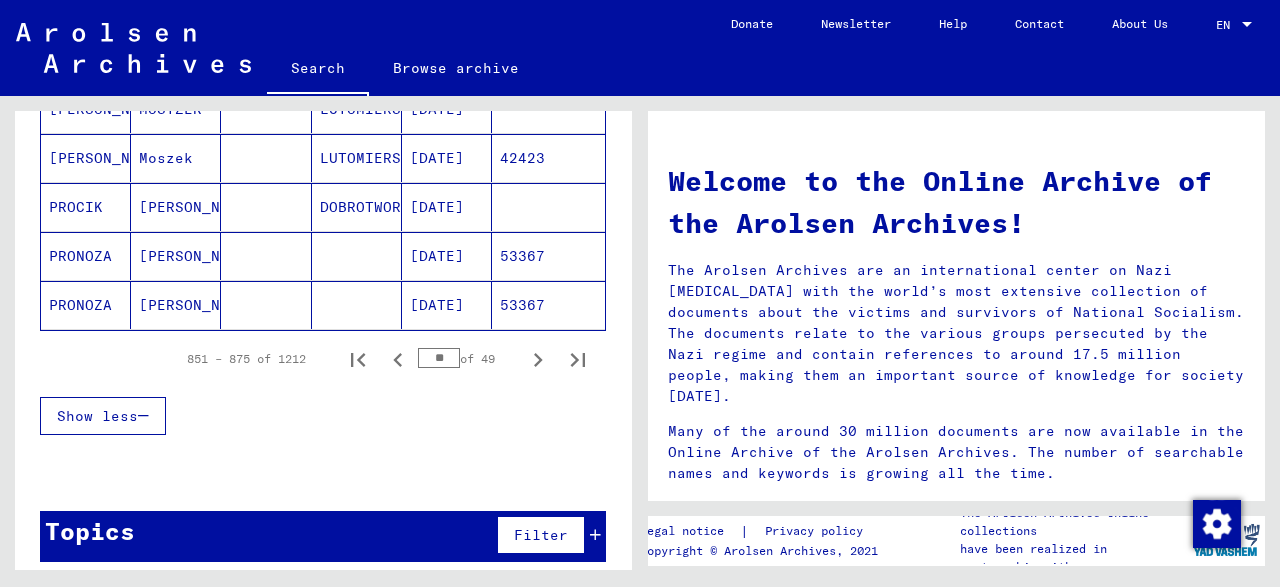 click 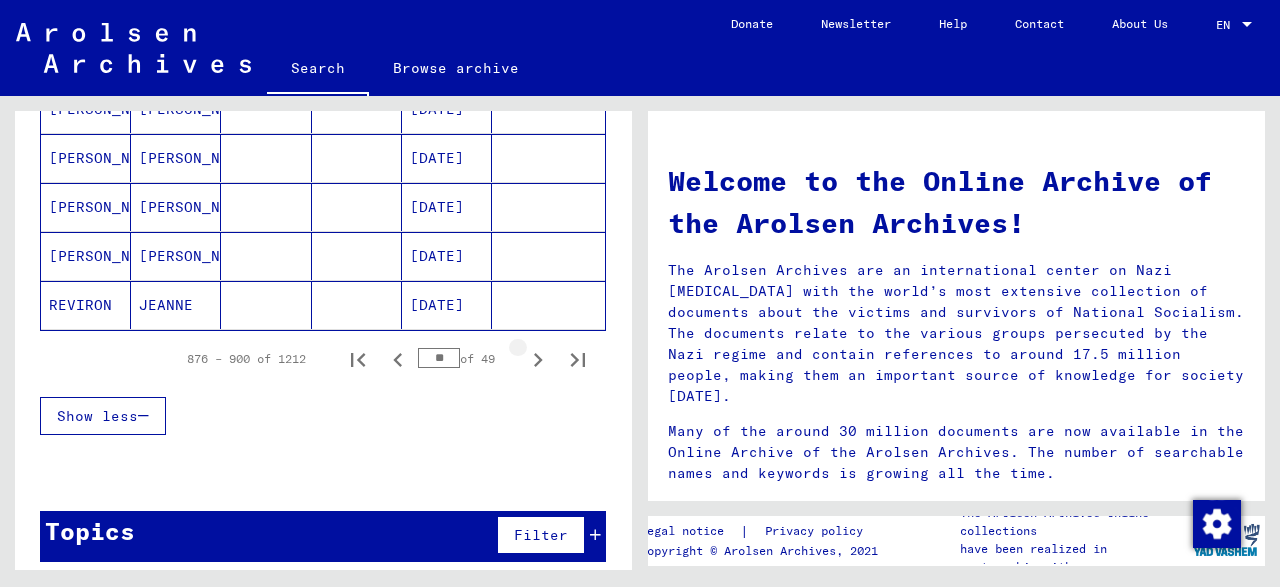 click 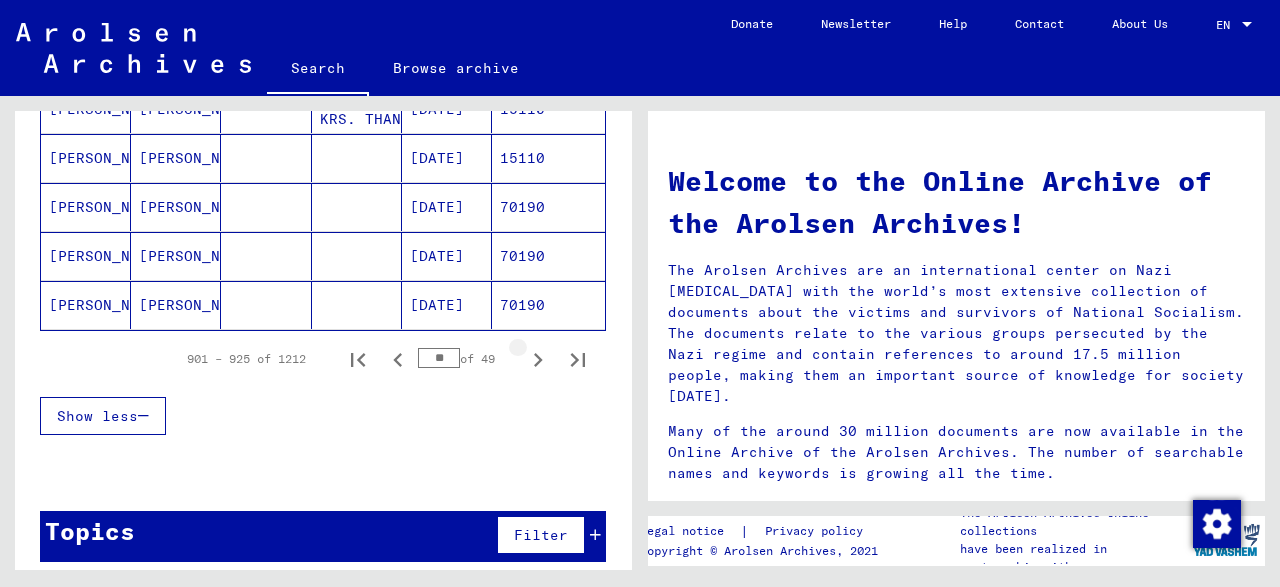 click 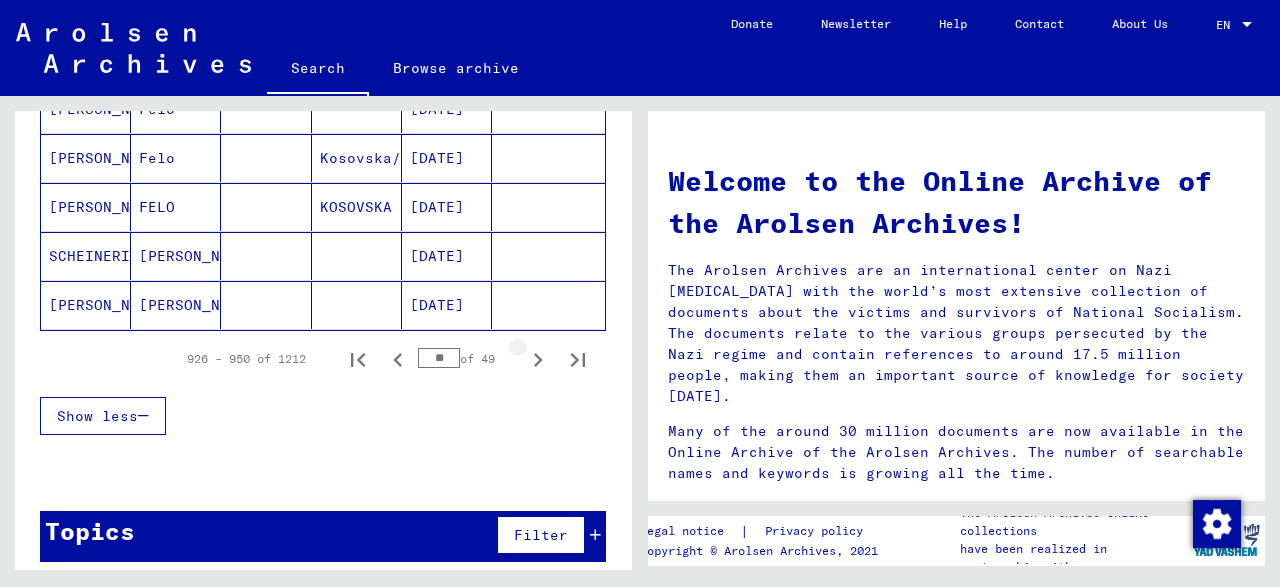 click 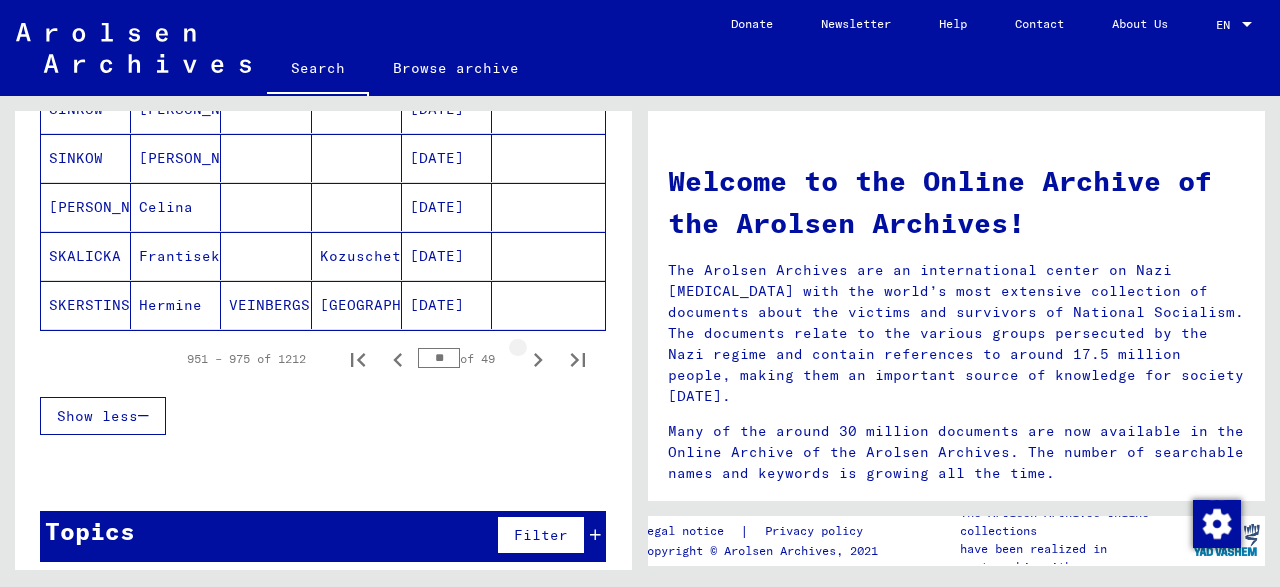 click 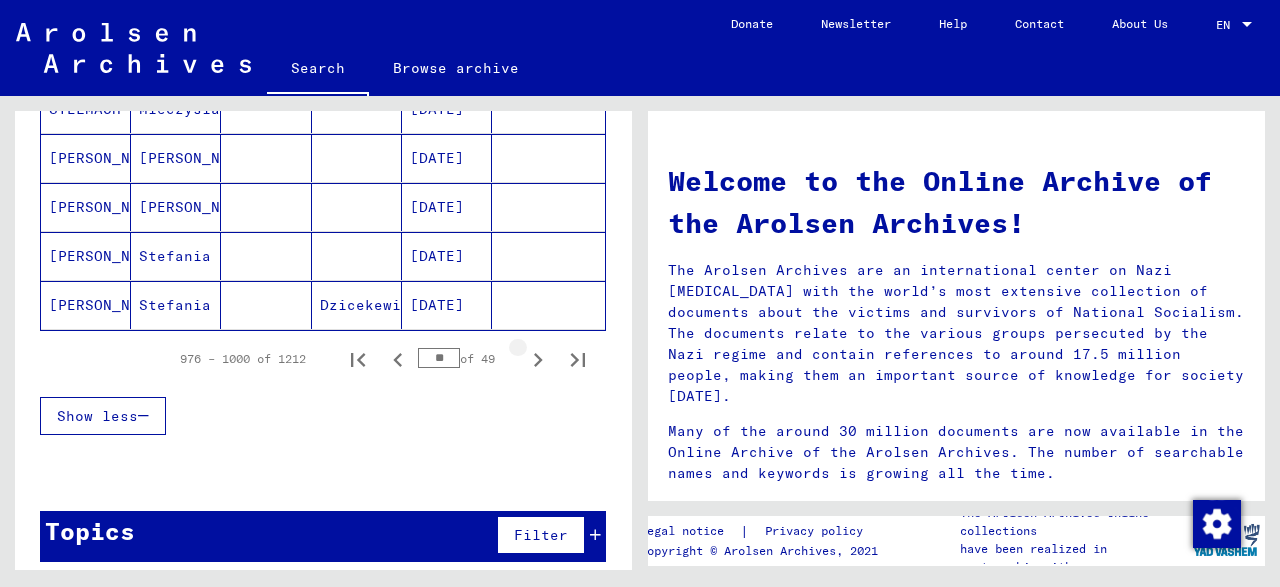 click 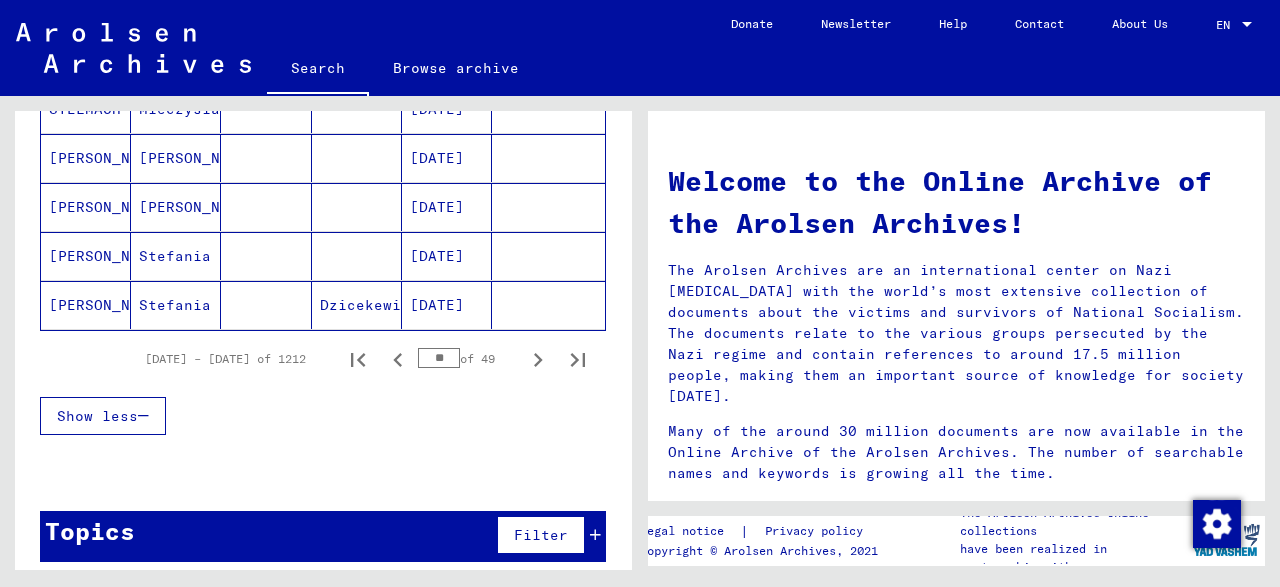 click 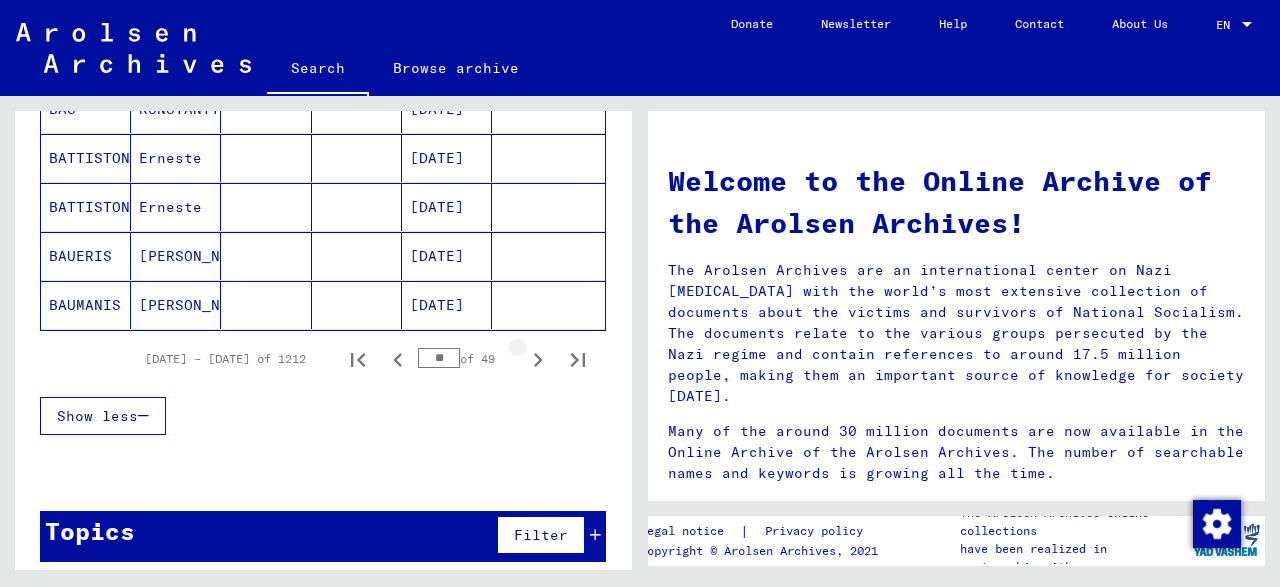 click 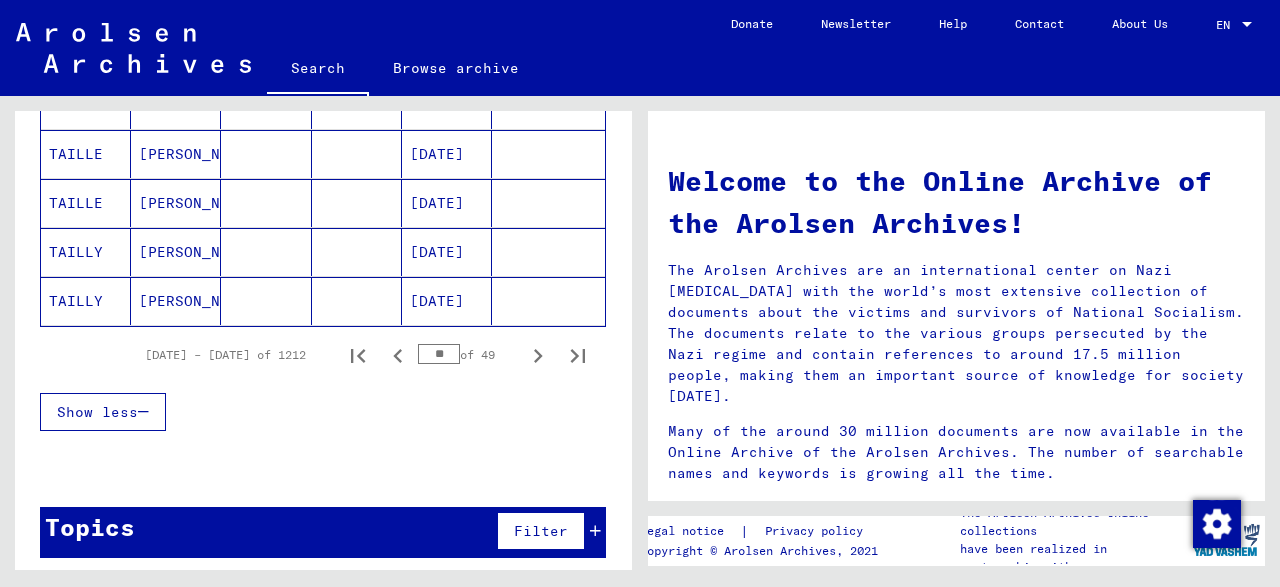 scroll, scrollTop: 1300, scrollLeft: 0, axis: vertical 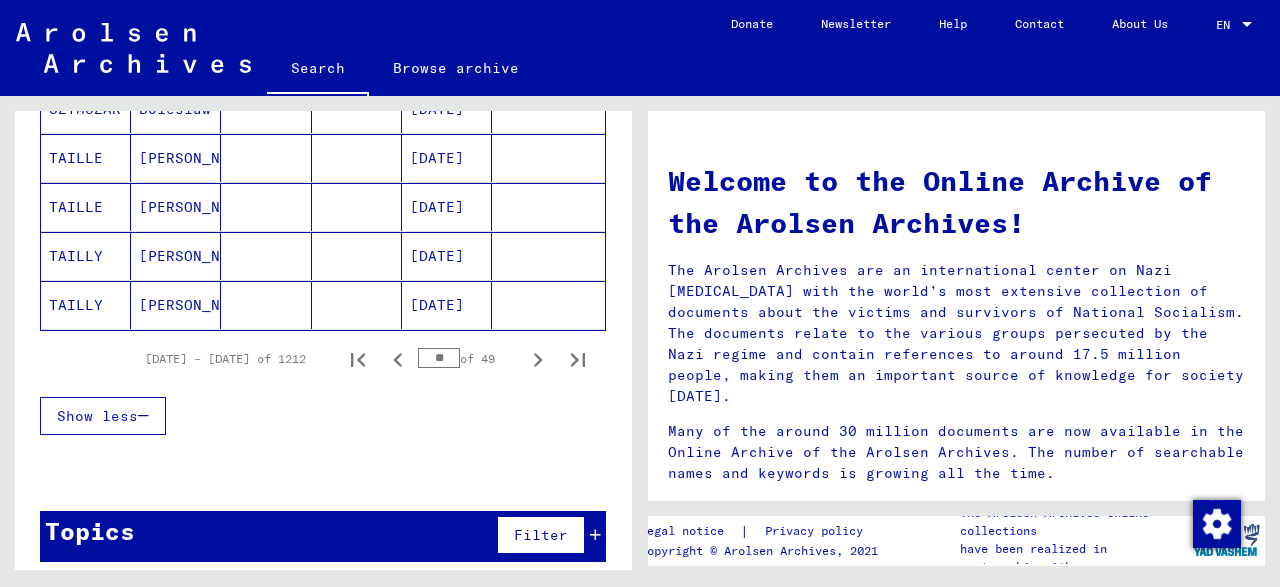 click 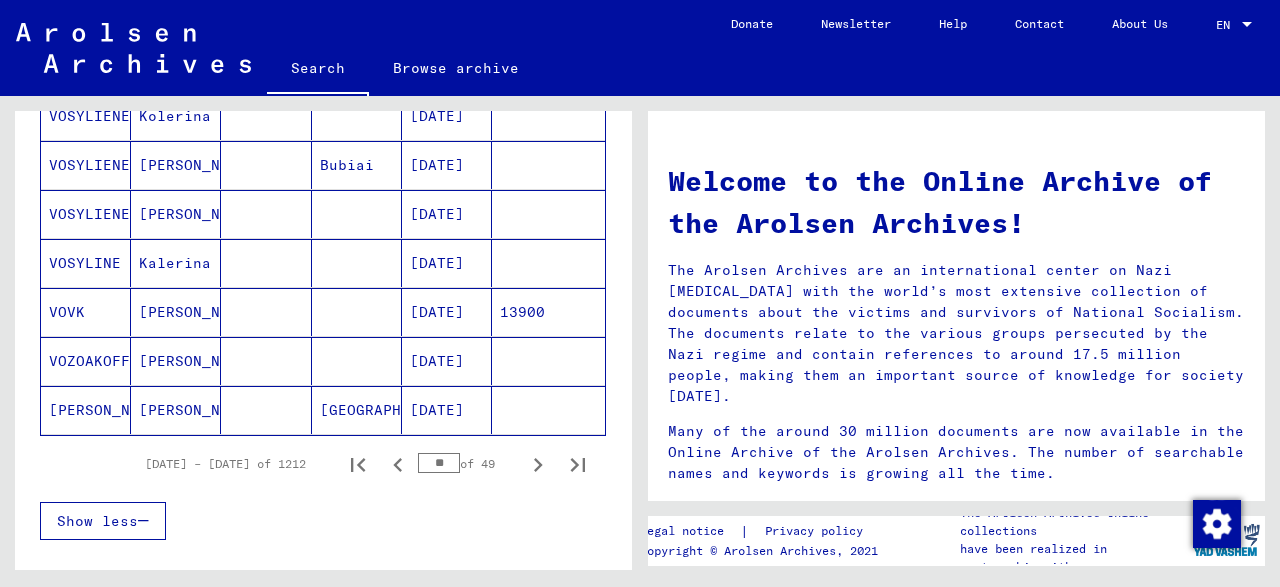 scroll, scrollTop: 1300, scrollLeft: 0, axis: vertical 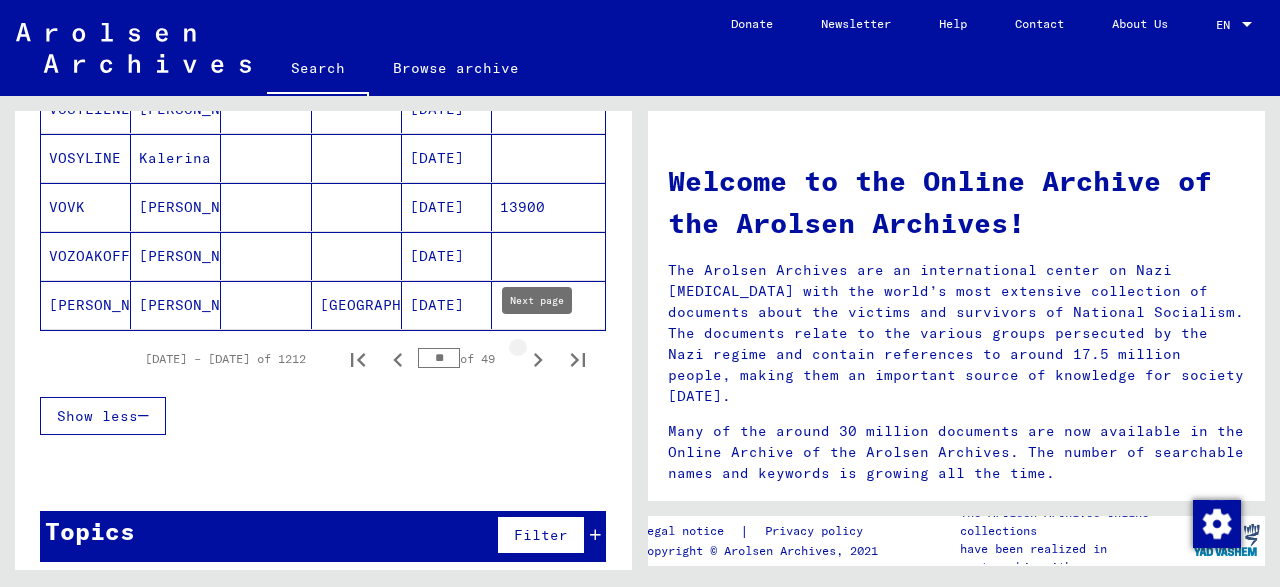 click 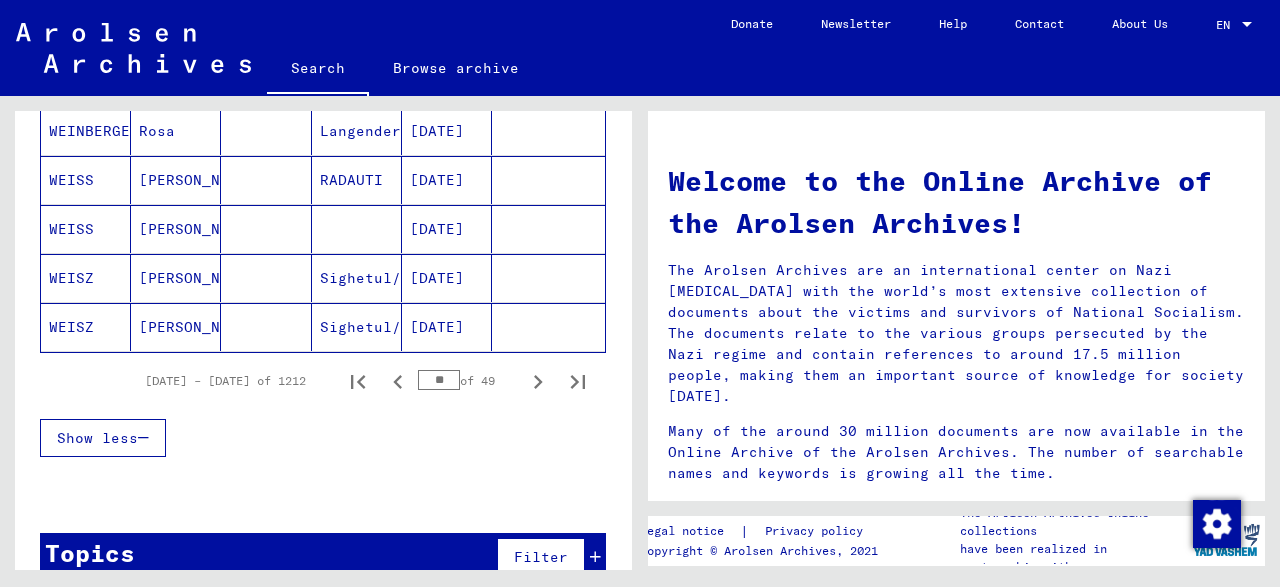 scroll, scrollTop: 1300, scrollLeft: 0, axis: vertical 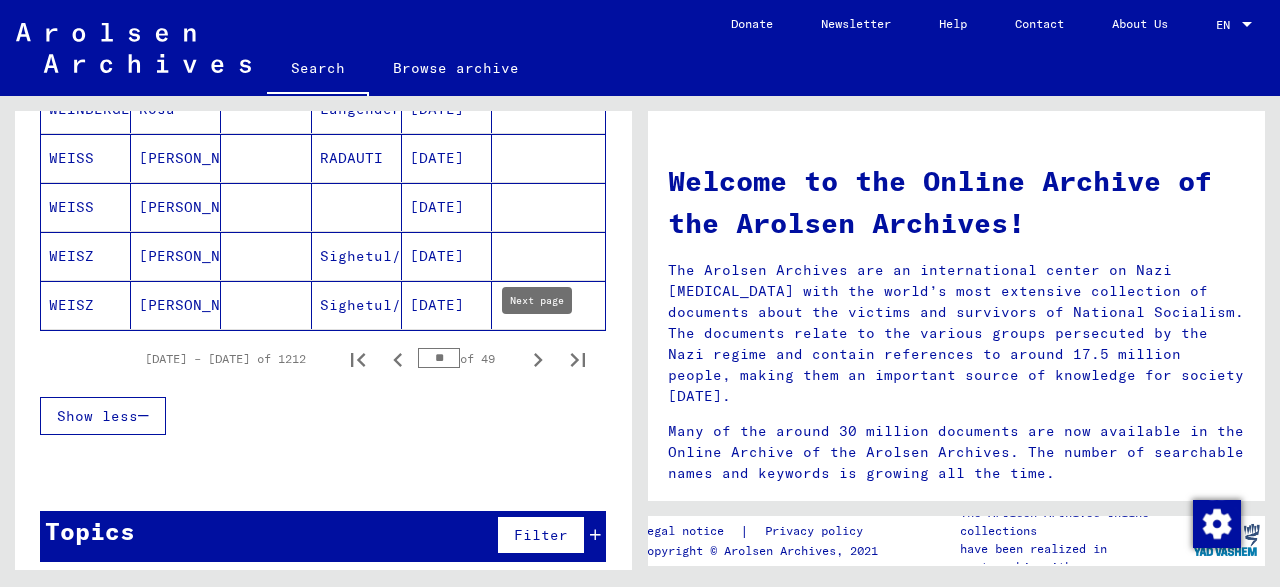 click 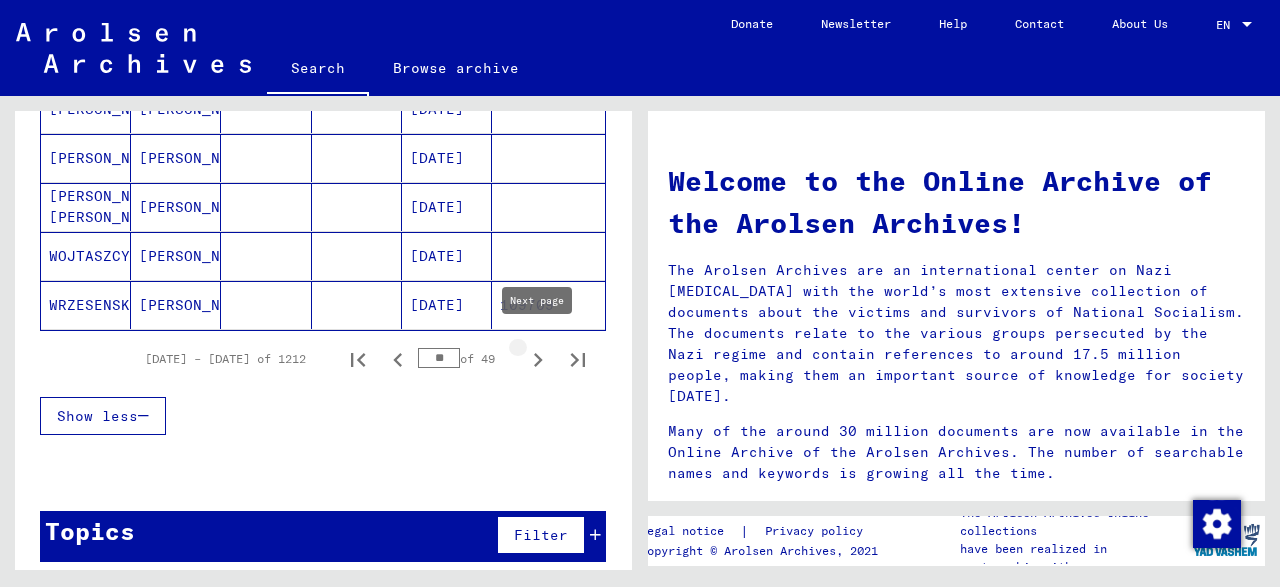 type on "**" 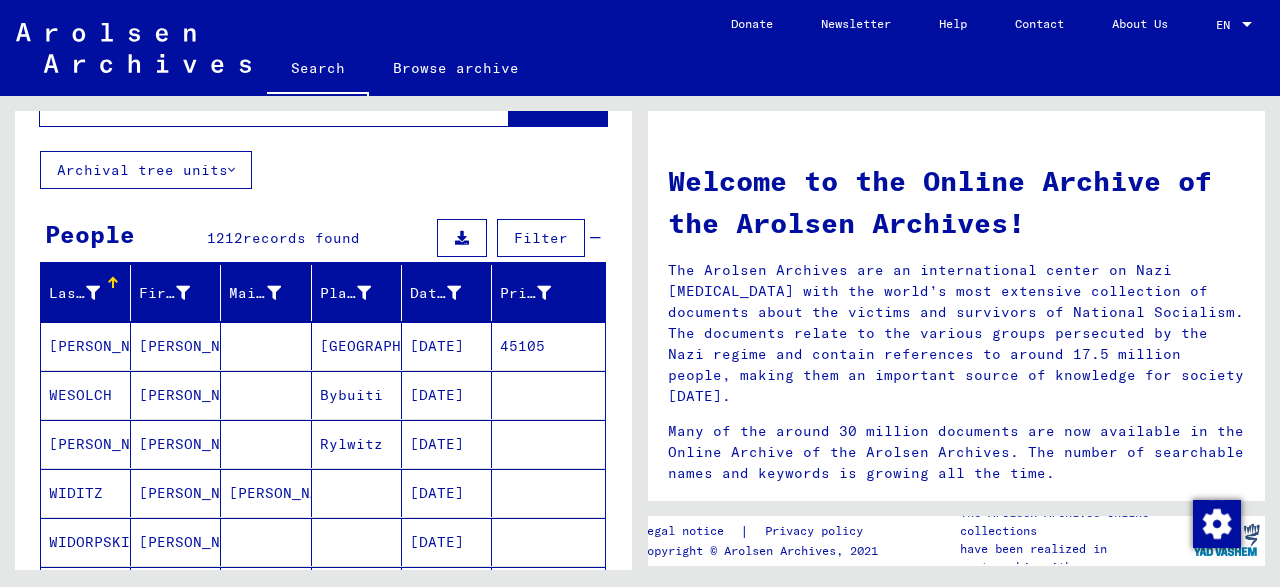 scroll, scrollTop: 0, scrollLeft: 0, axis: both 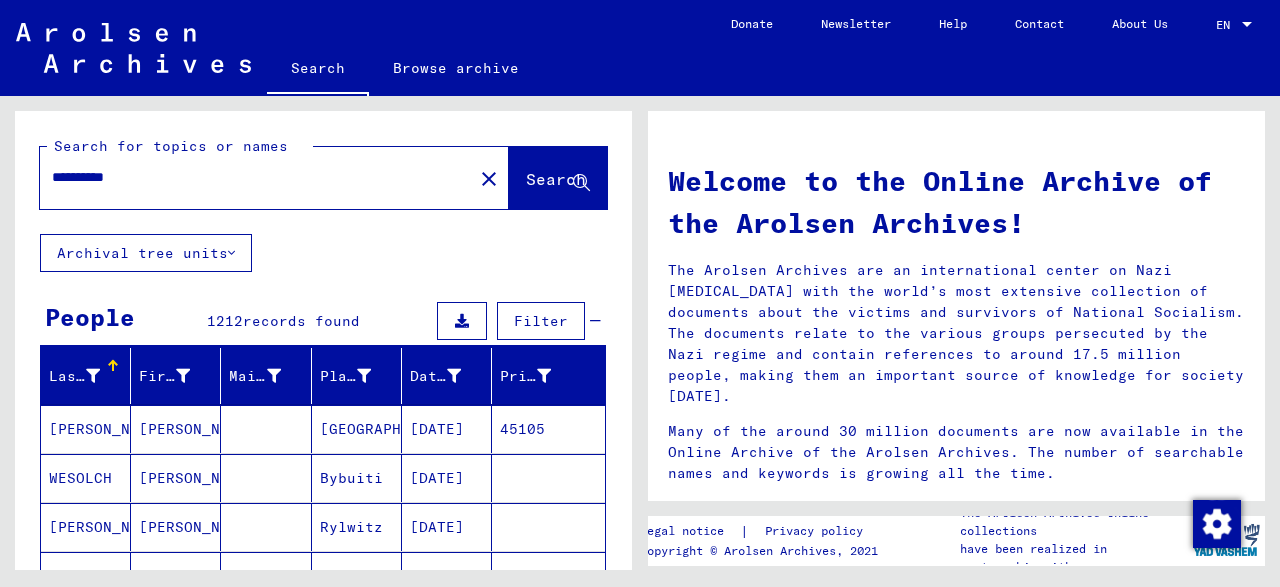 drag, startPoint x: 154, startPoint y: 180, endPoint x: 0, endPoint y: 199, distance: 155.16765 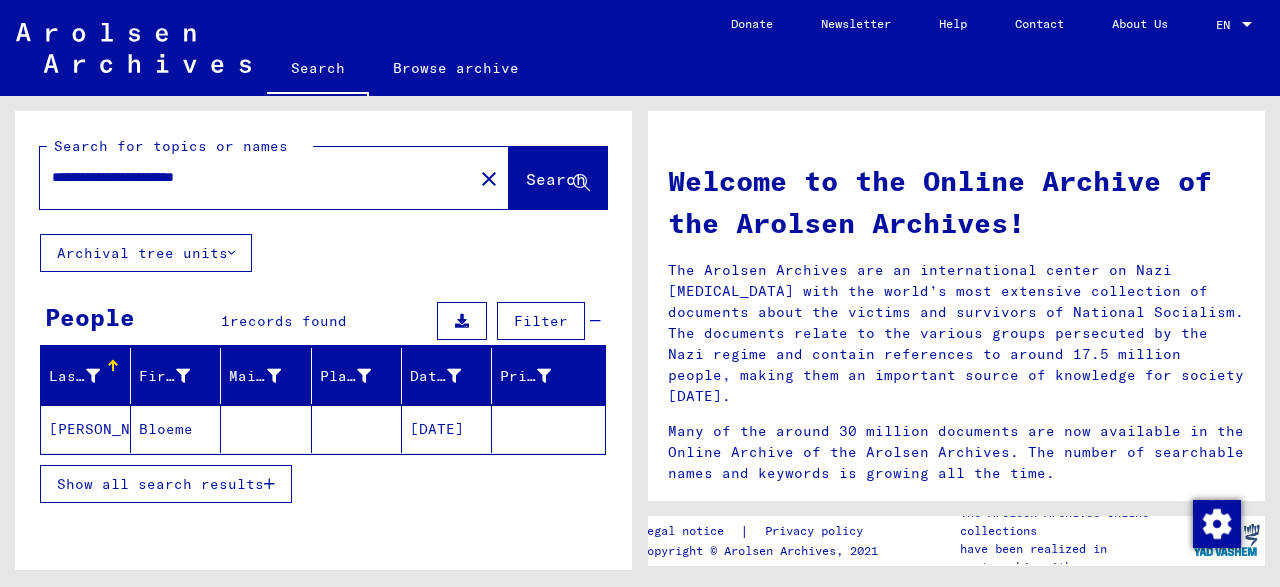 click on "[PERSON_NAME]" 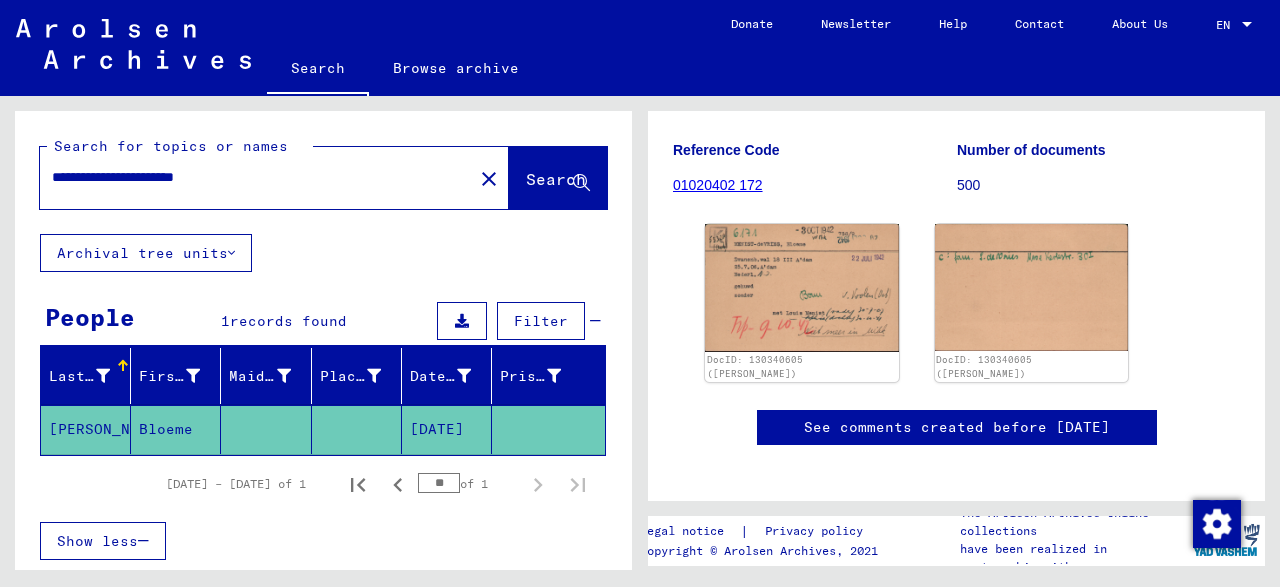 scroll, scrollTop: 277, scrollLeft: 0, axis: vertical 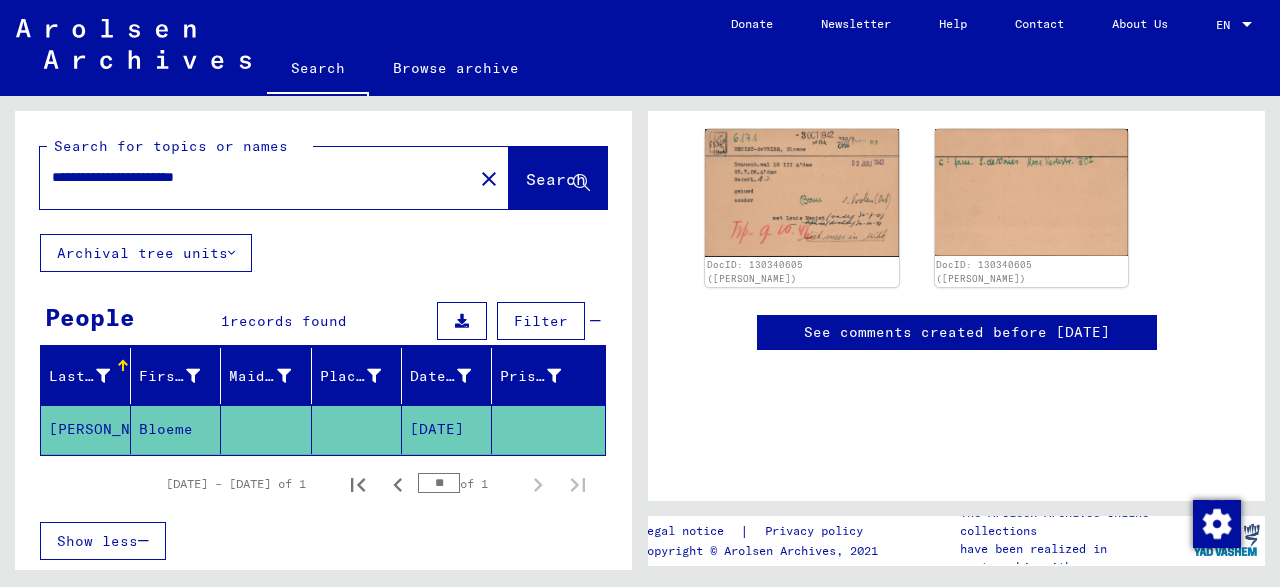 click on "**********" at bounding box center [256, 177] 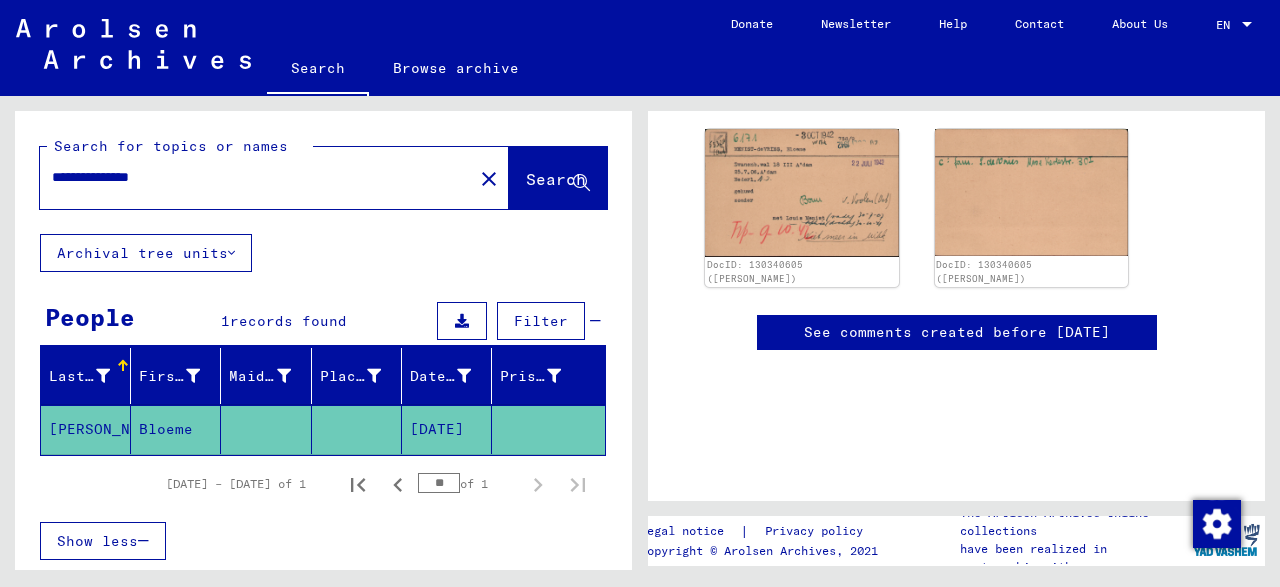 type on "**********" 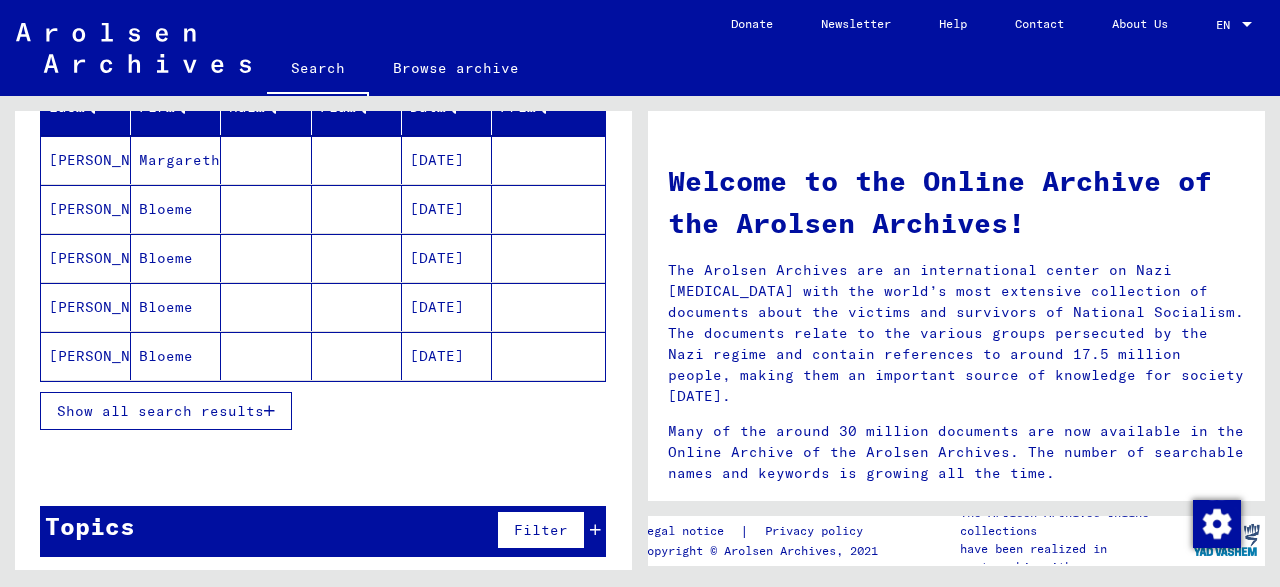 scroll, scrollTop: 271, scrollLeft: 0, axis: vertical 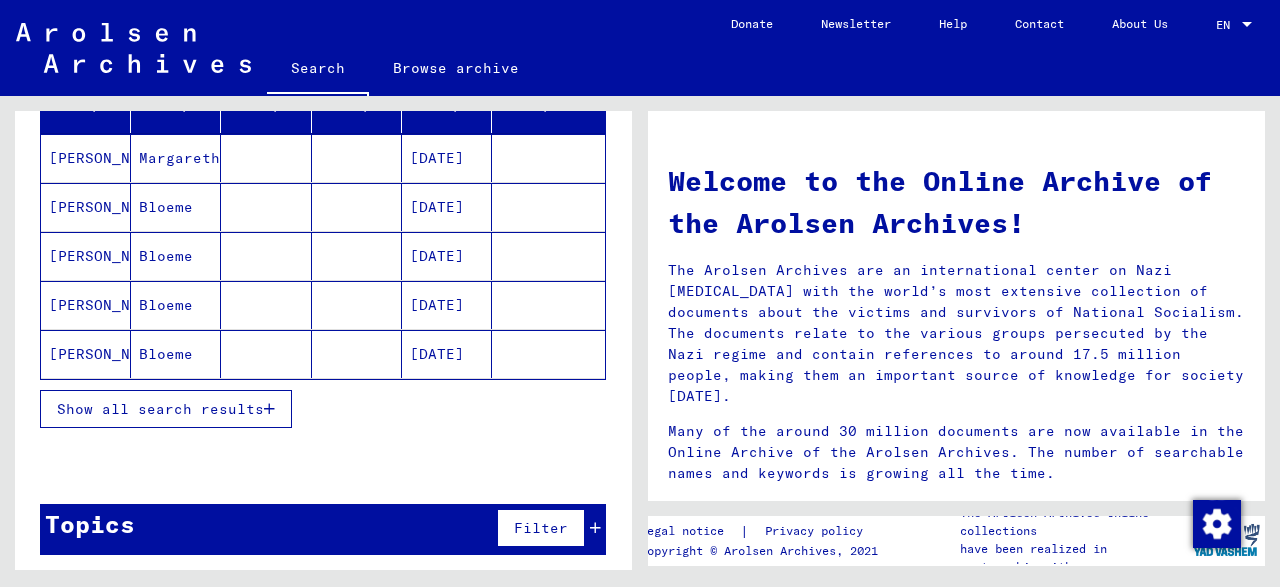 click on "Show all search results" at bounding box center (160, 409) 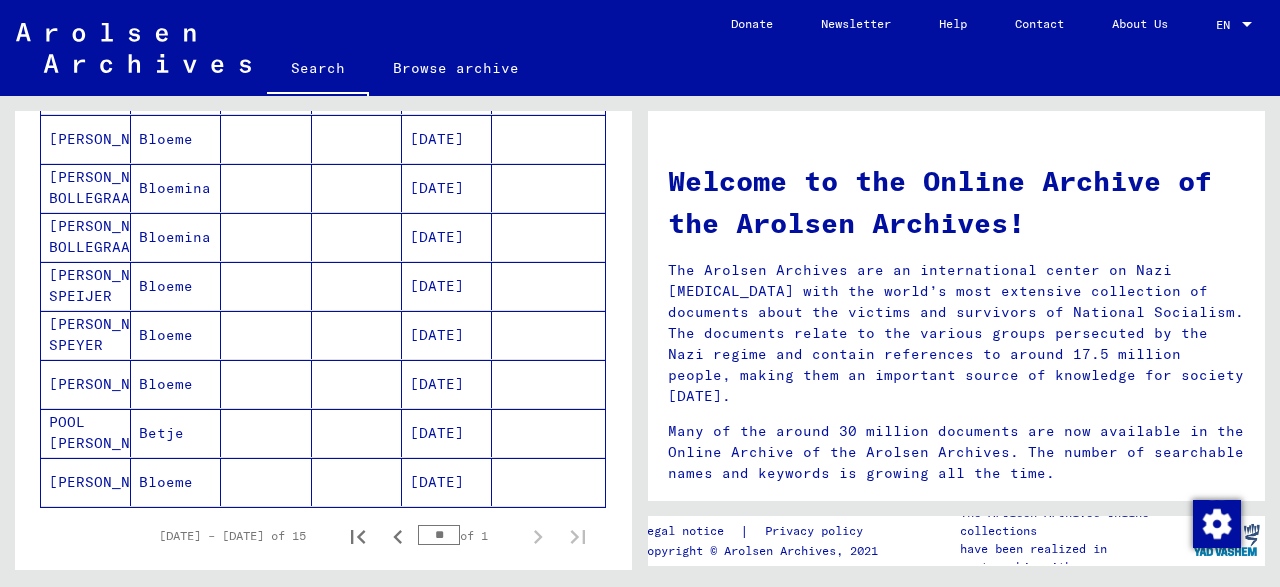 scroll, scrollTop: 536, scrollLeft: 0, axis: vertical 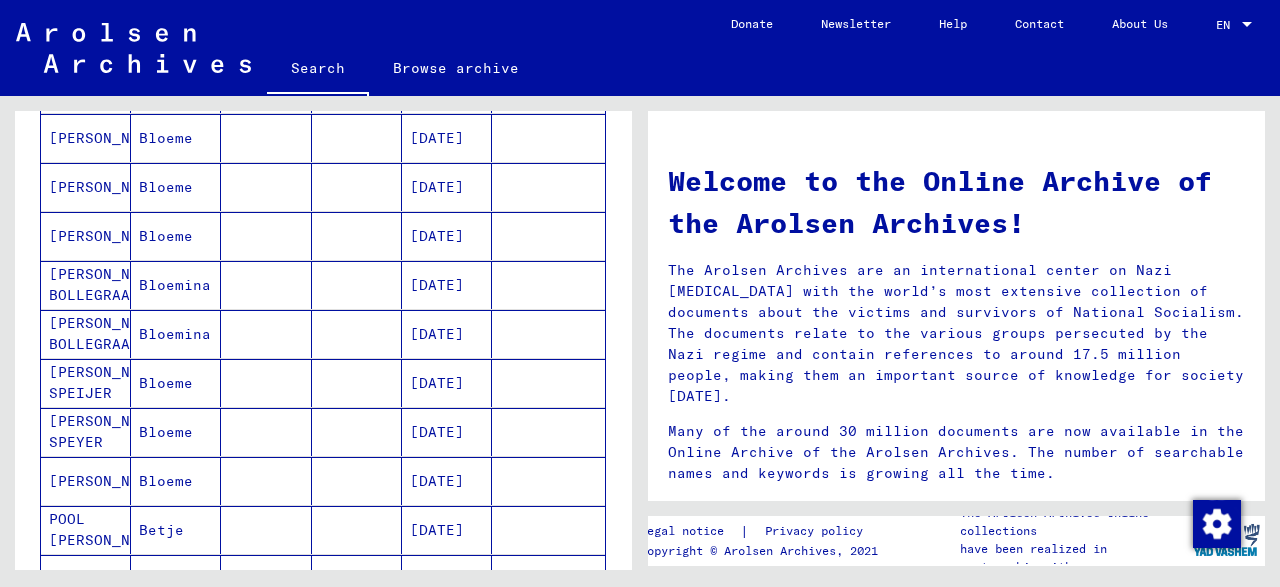 click on "[PERSON_NAME]" at bounding box center [86, 530] 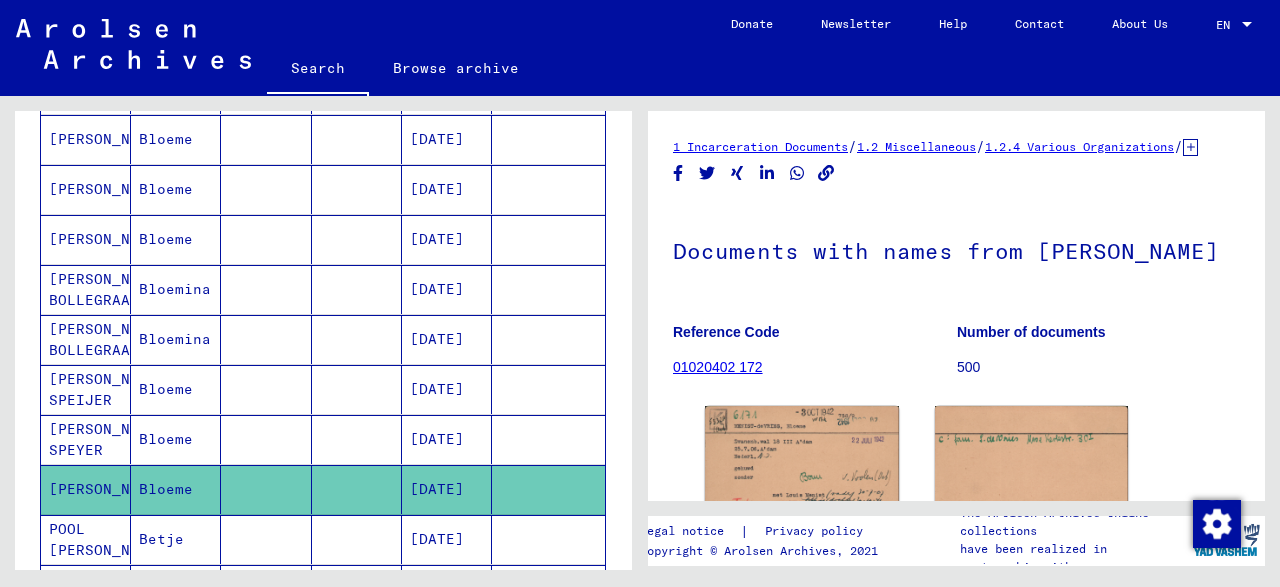scroll, scrollTop: 817, scrollLeft: 0, axis: vertical 